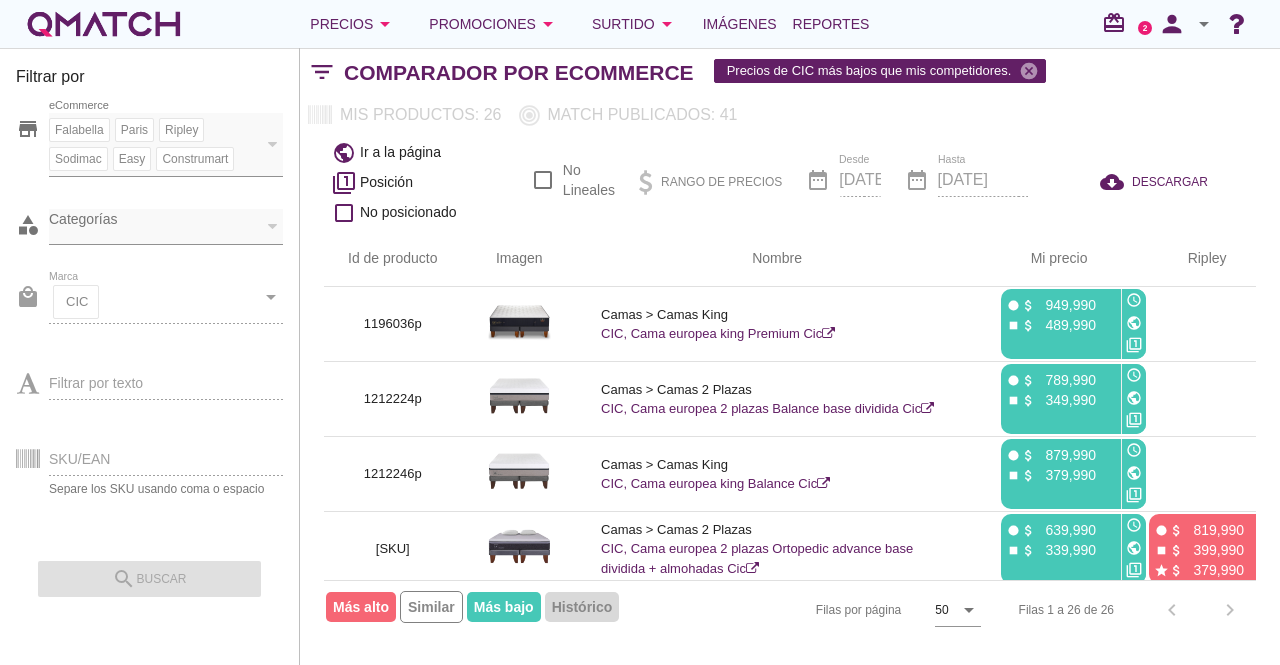 scroll, scrollTop: 0, scrollLeft: 0, axis: both 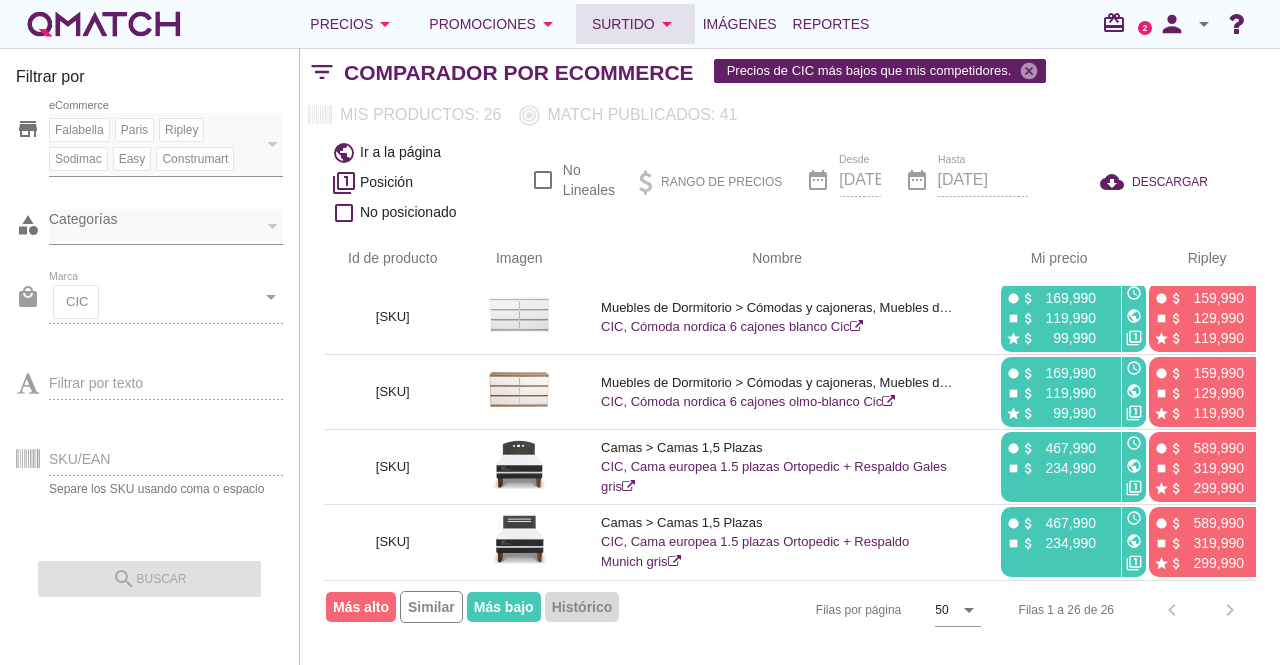 click on "Surtido
arrow_drop_down" at bounding box center [635, 24] 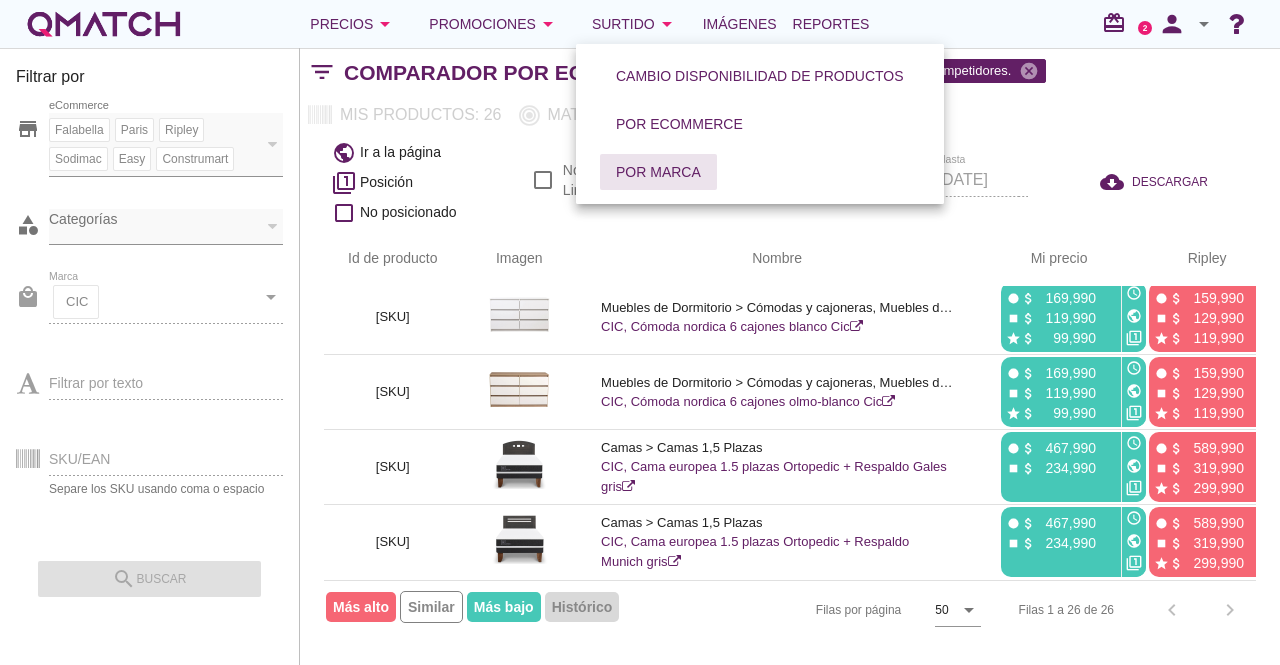 click on "Por marca" at bounding box center (658, 172) 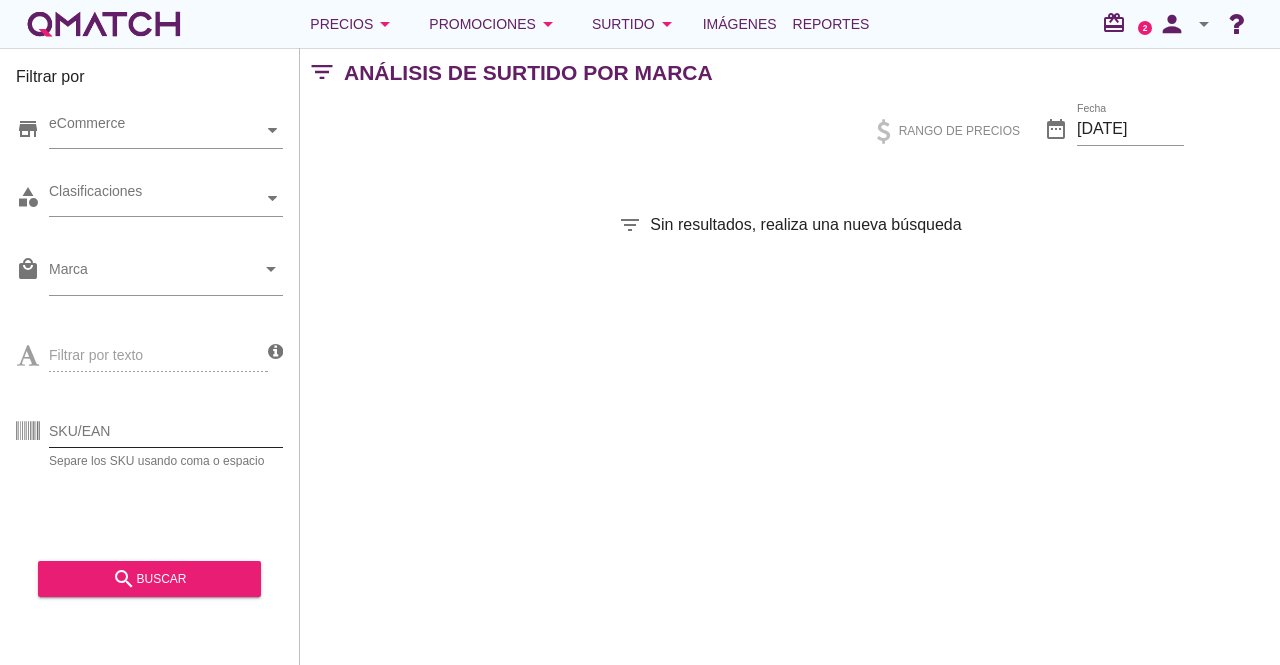 click on "SKU/EAN" at bounding box center (166, 431) 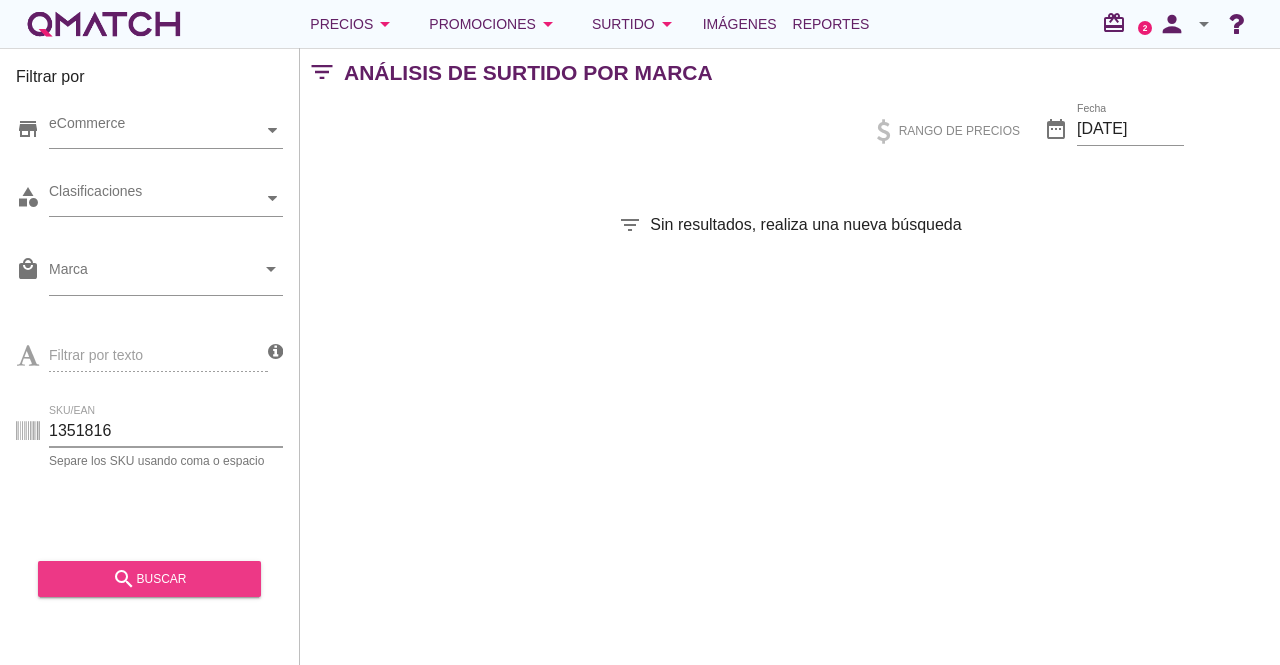 click on "search
buscar" at bounding box center [149, 579] 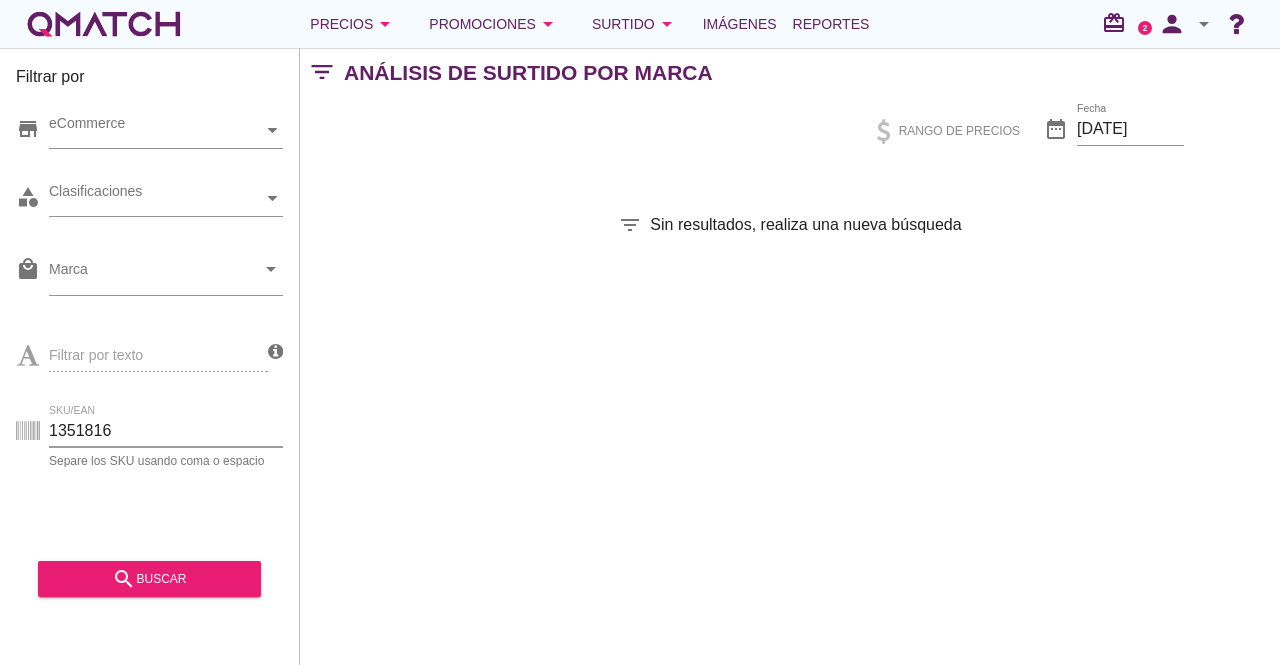 drag, startPoint x: 217, startPoint y: 429, endPoint x: 0, endPoint y: 428, distance: 217.0023 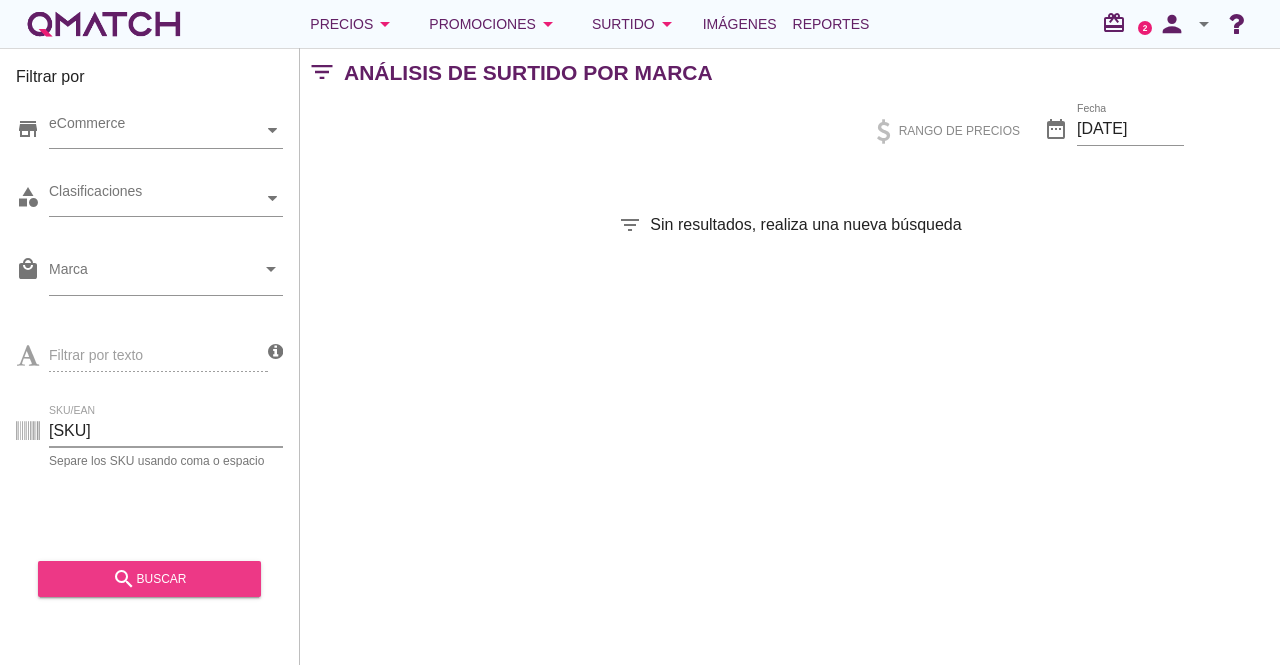 type on "339199X" 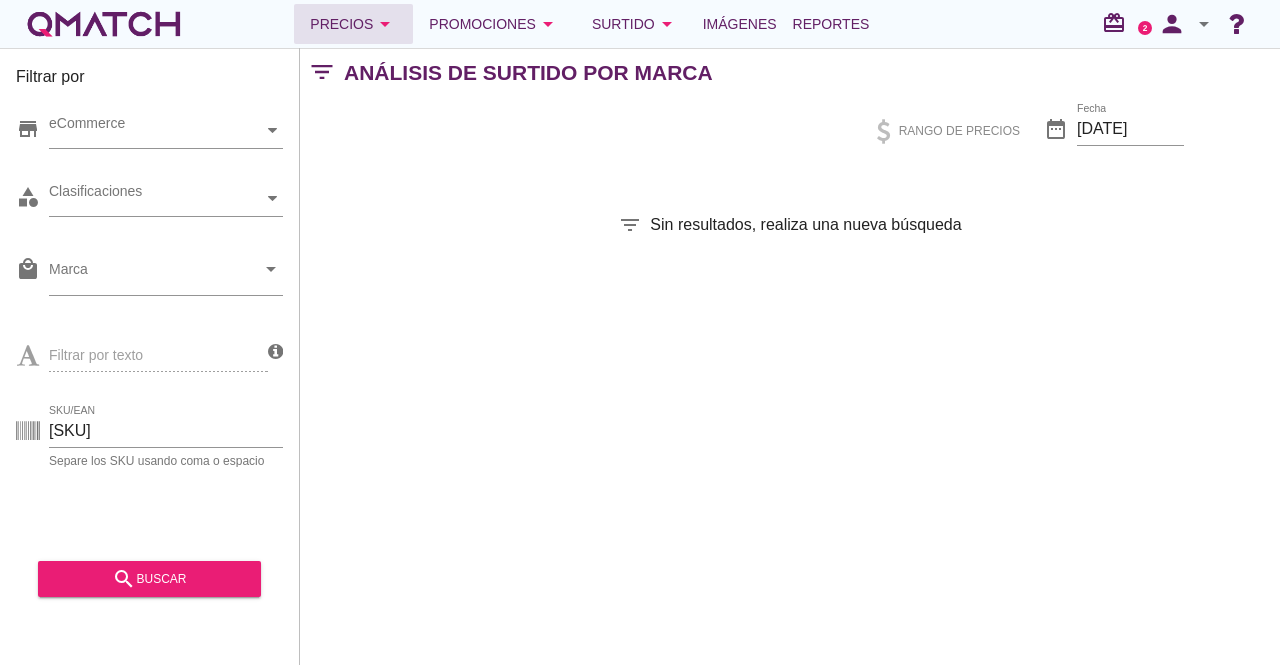 click on "Precios
arrow_drop_down" at bounding box center (353, 24) 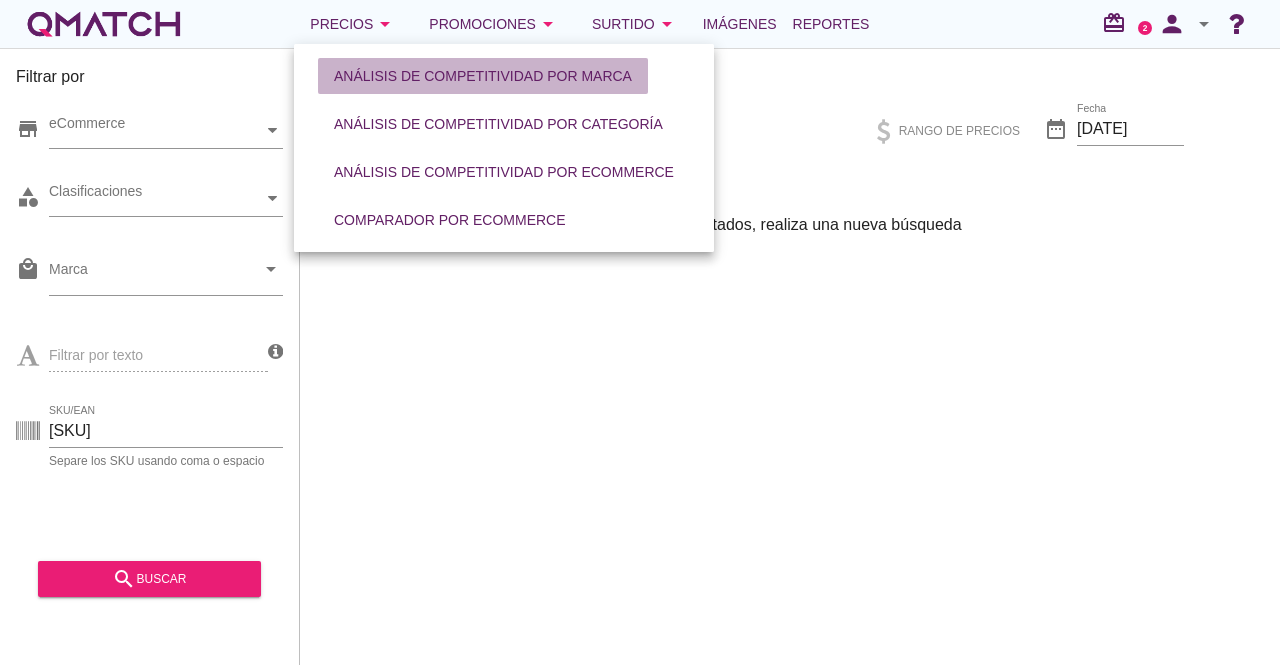 click on "Análisis de competitividad por marca" at bounding box center [483, 76] 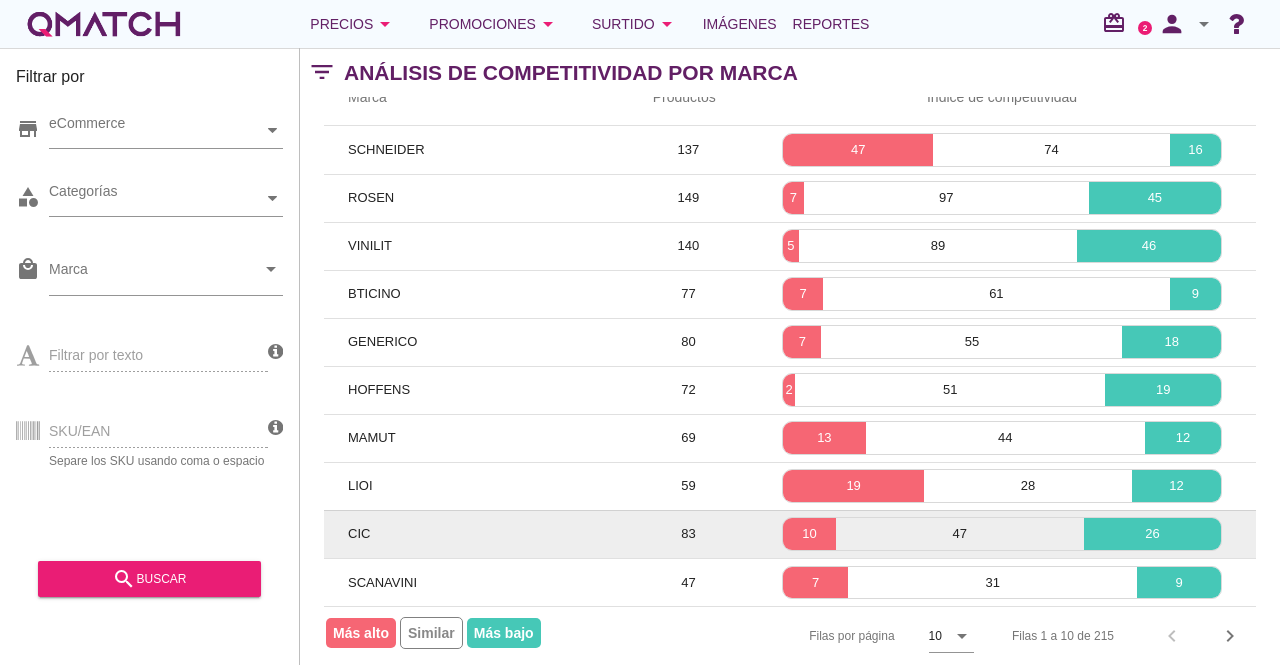 scroll, scrollTop: 137, scrollLeft: 0, axis: vertical 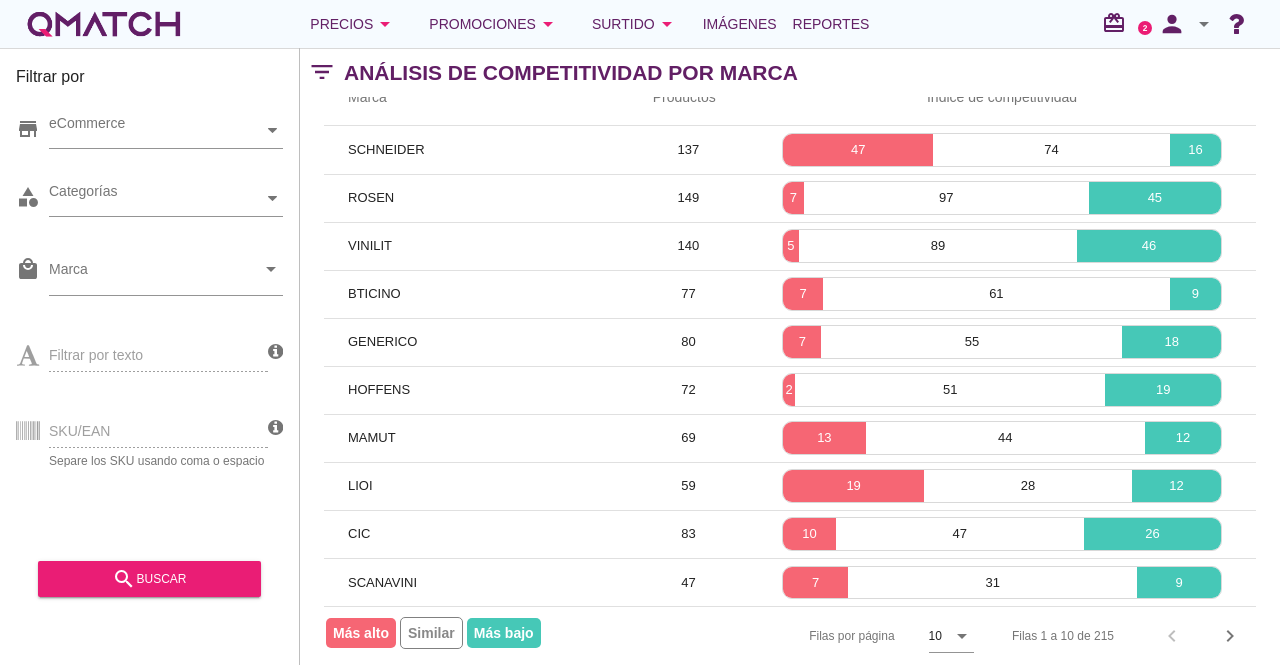click on "SKU/EAN Separe los SKU usando coma o espacio" at bounding box center (142, 429) 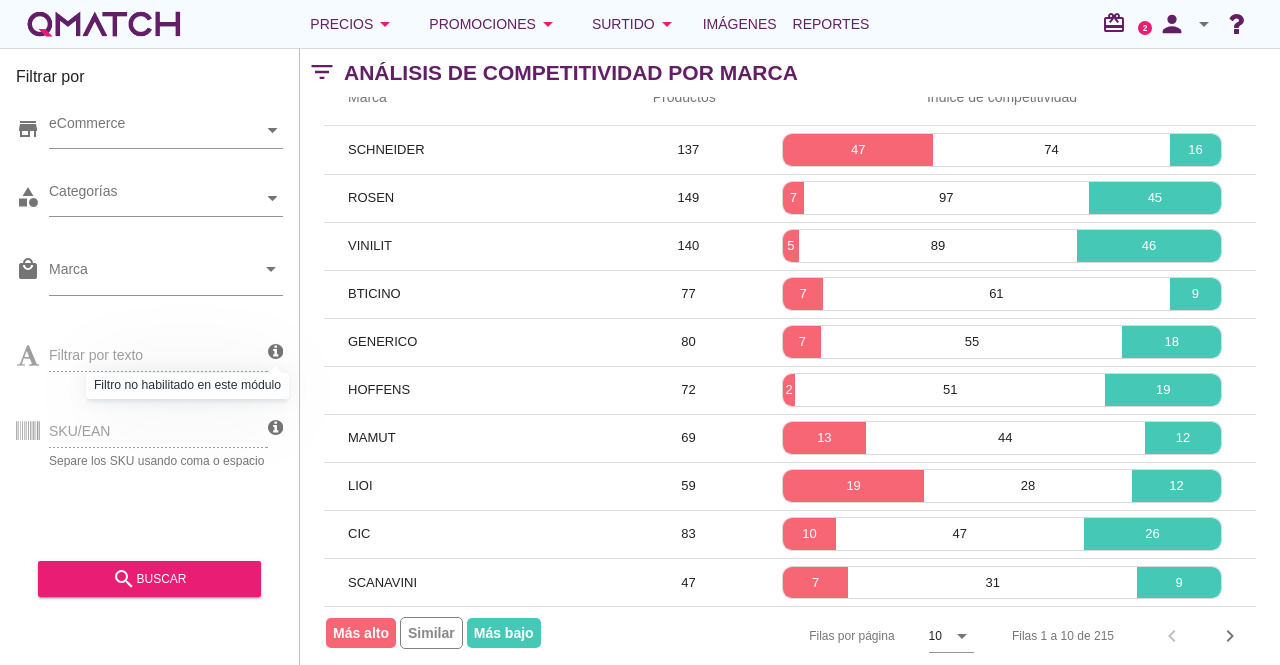 click at bounding box center (275, 352) 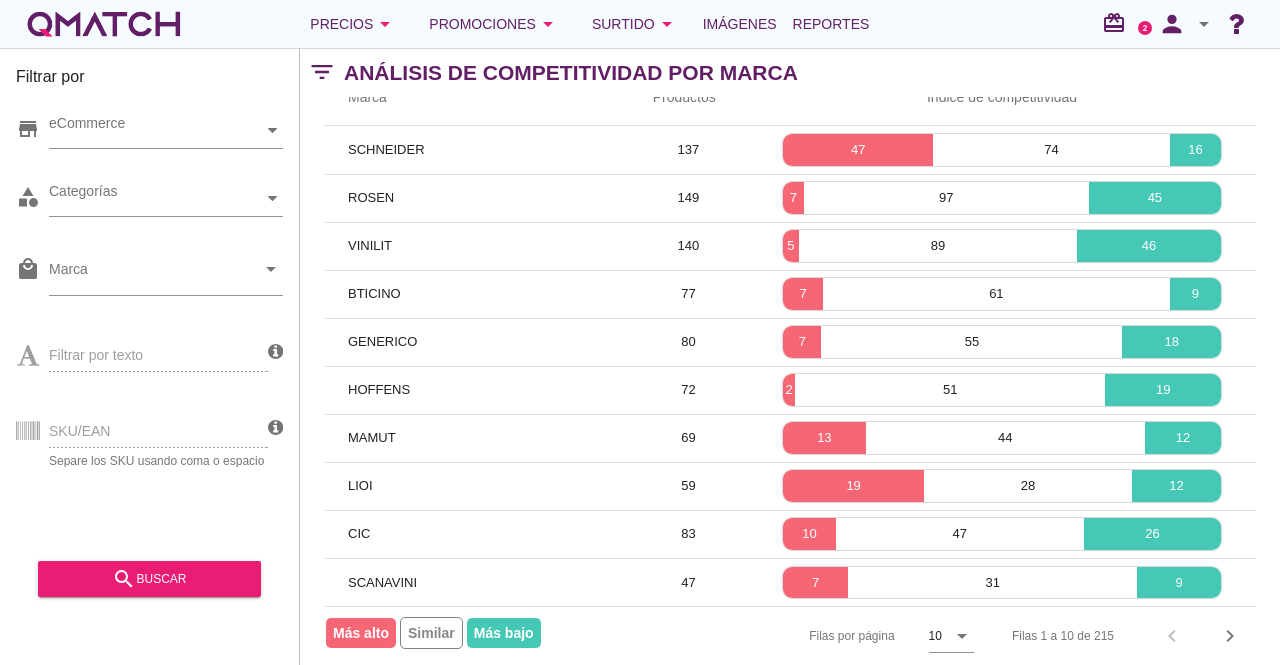 click at bounding box center (275, 352) 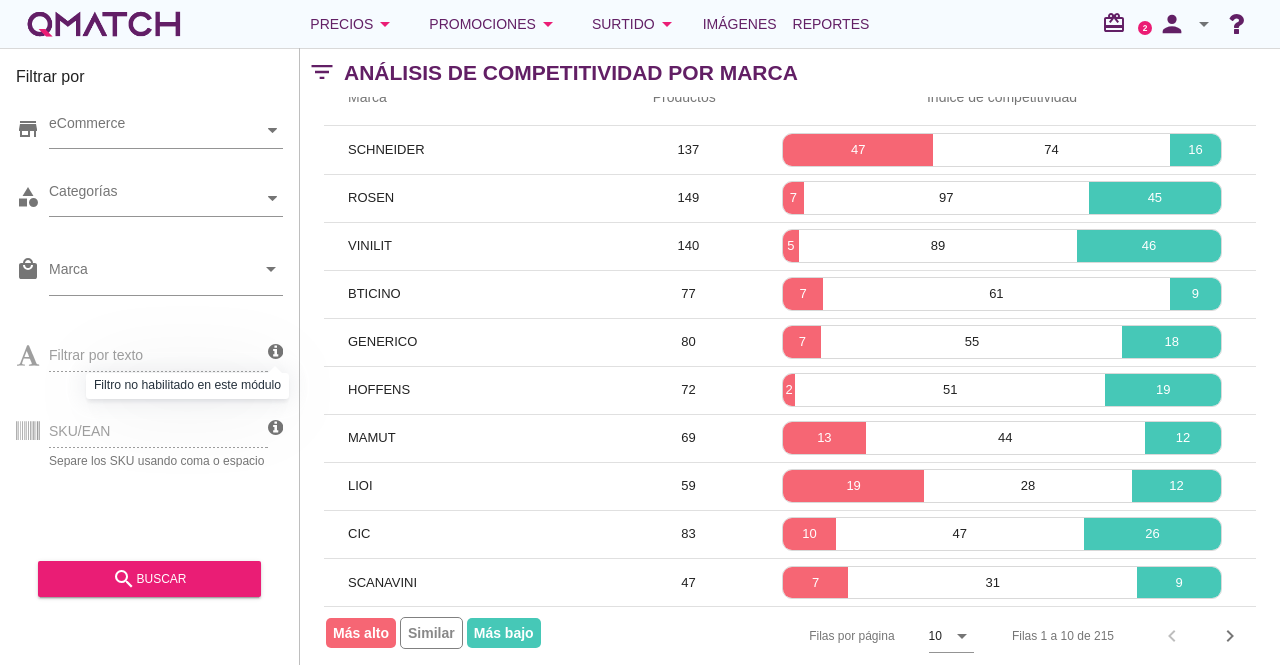 click at bounding box center (275, 352) 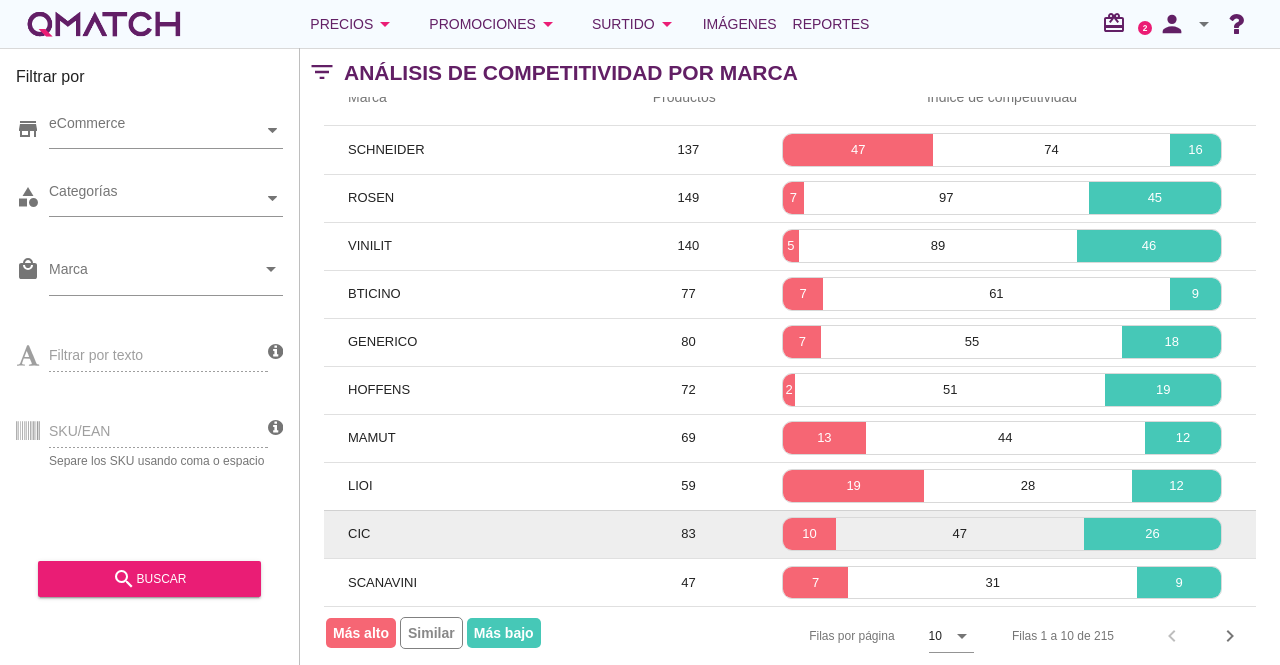 click on "CIC" at bounding box center [476, 534] 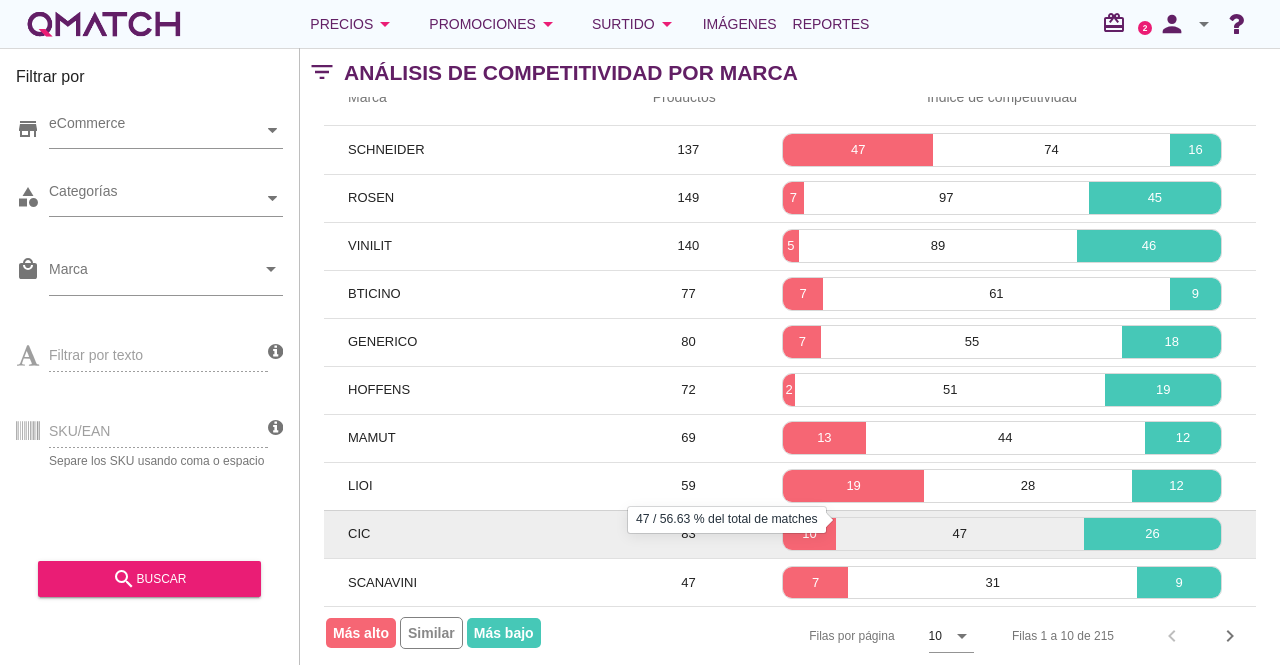 click on "47" at bounding box center (960, 534) 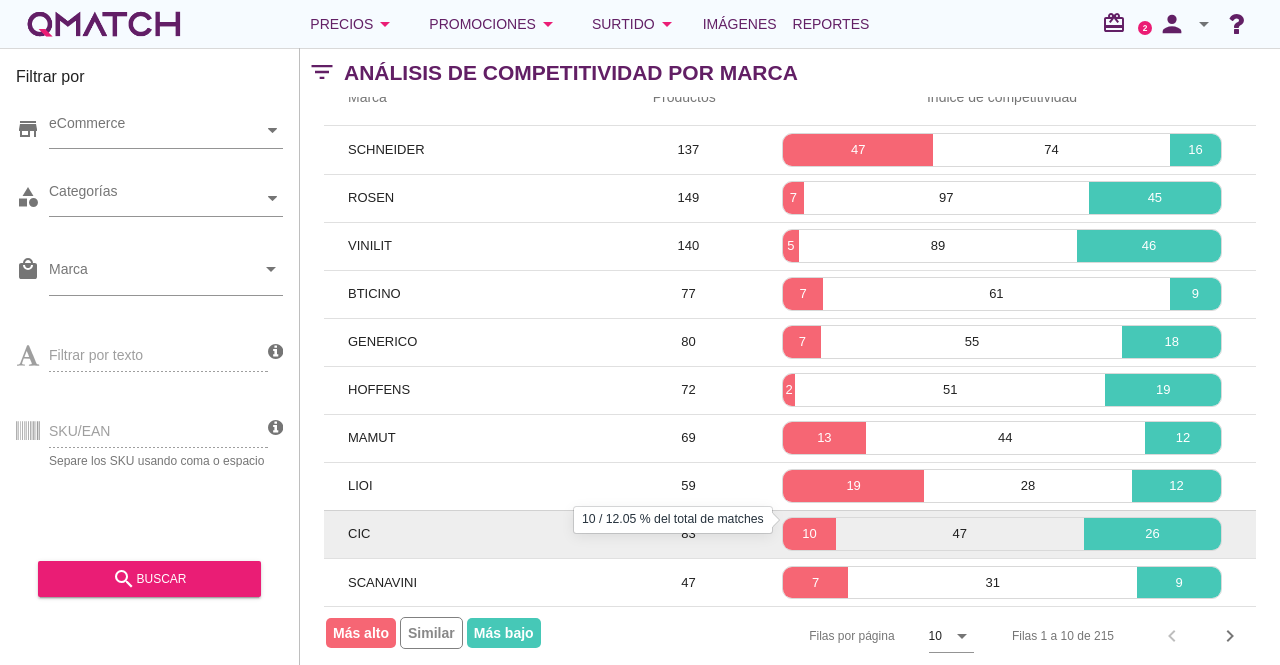 click on "10" at bounding box center [809, 534] 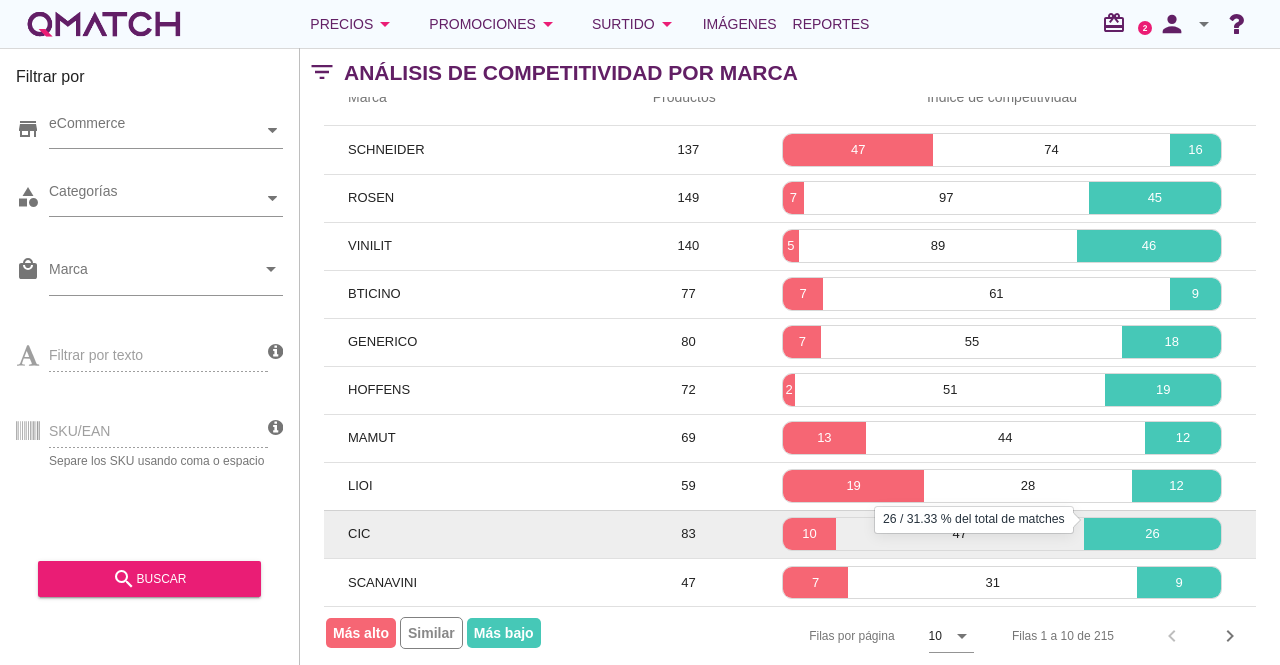 click on "26" at bounding box center [1152, 534] 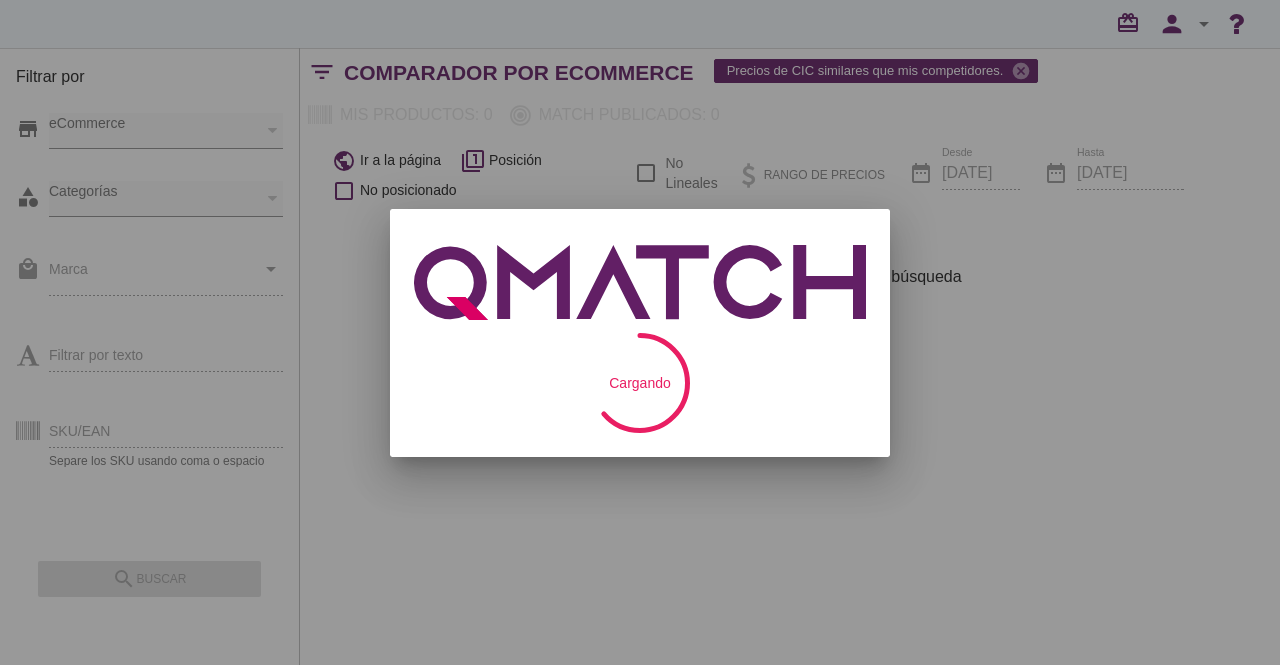 scroll, scrollTop: 0, scrollLeft: 0, axis: both 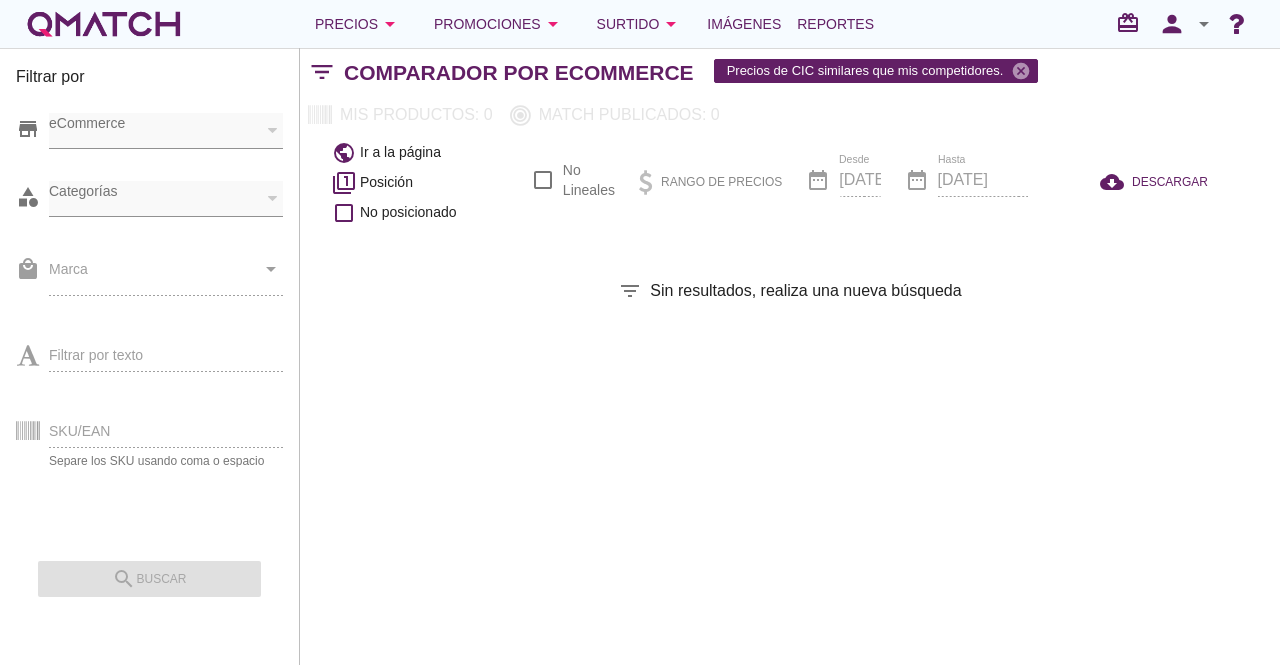 checkbox on "false" 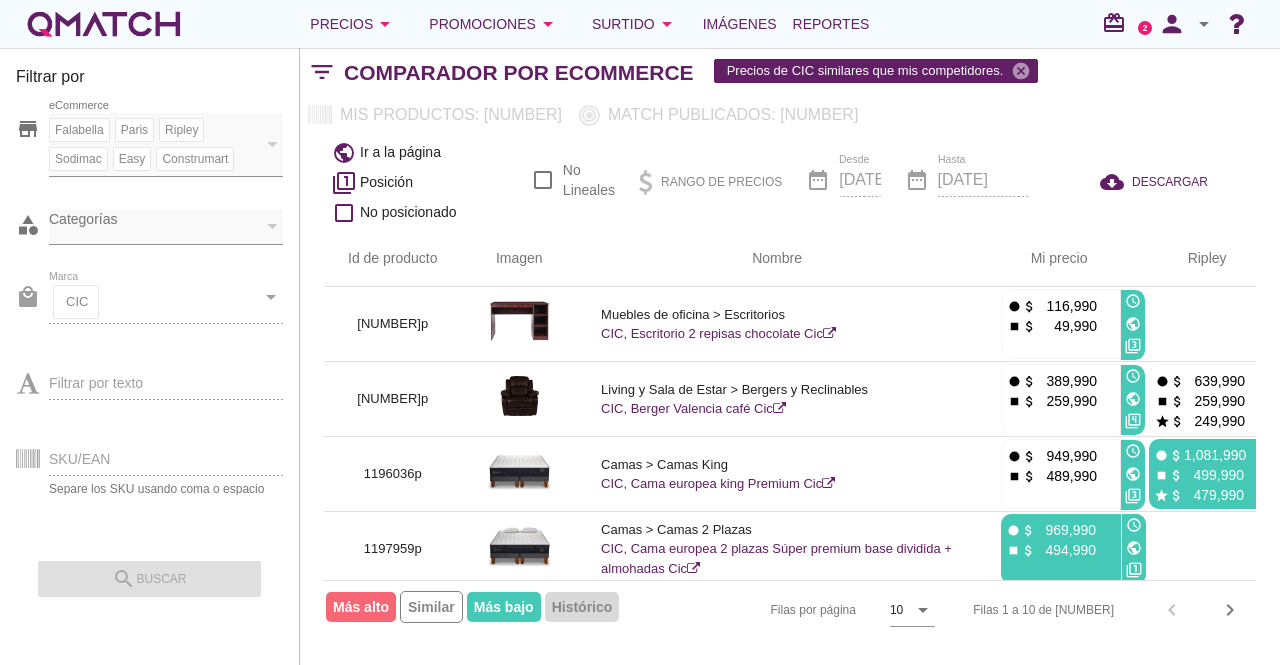 click on "Filtrar por texto" at bounding box center (149, 381) 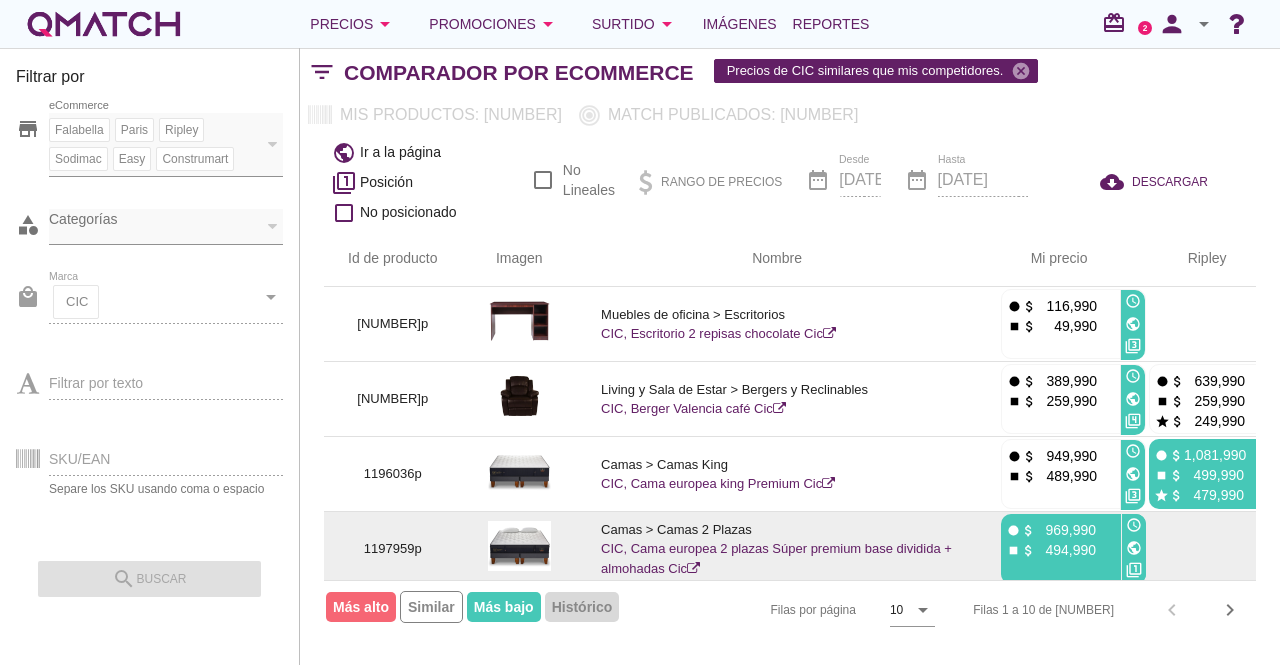 scroll, scrollTop: 0, scrollLeft: 0, axis: both 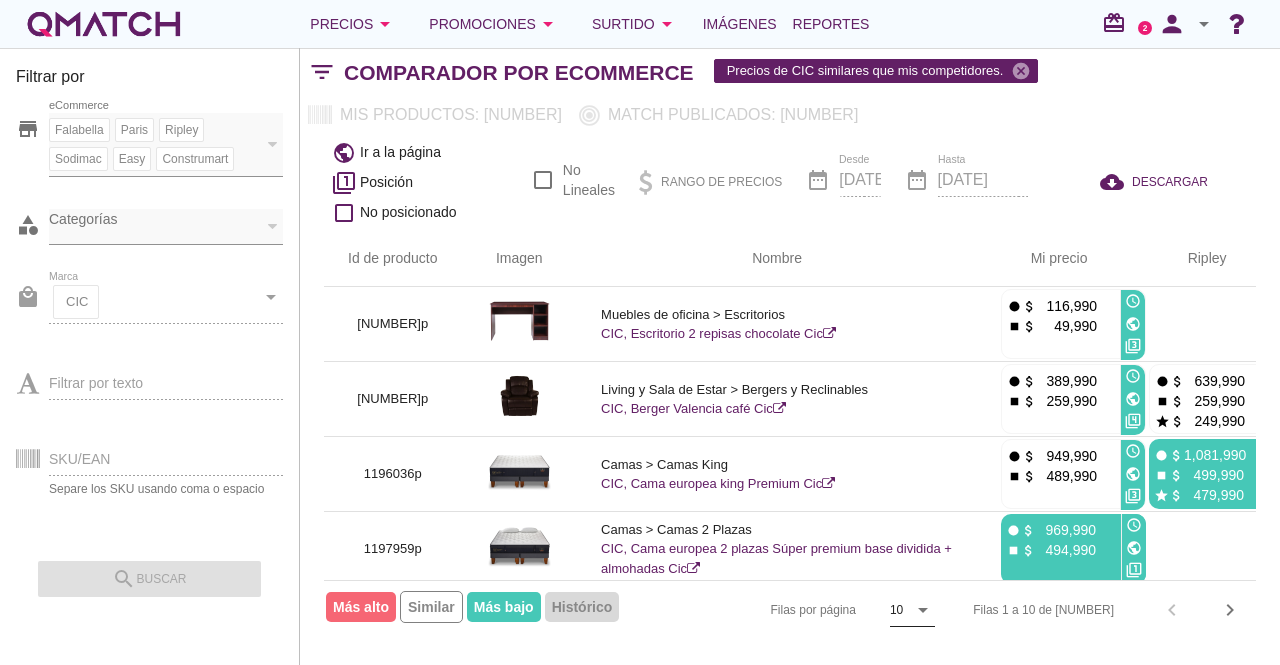 click on "arrow_drop_down" at bounding box center [923, 610] 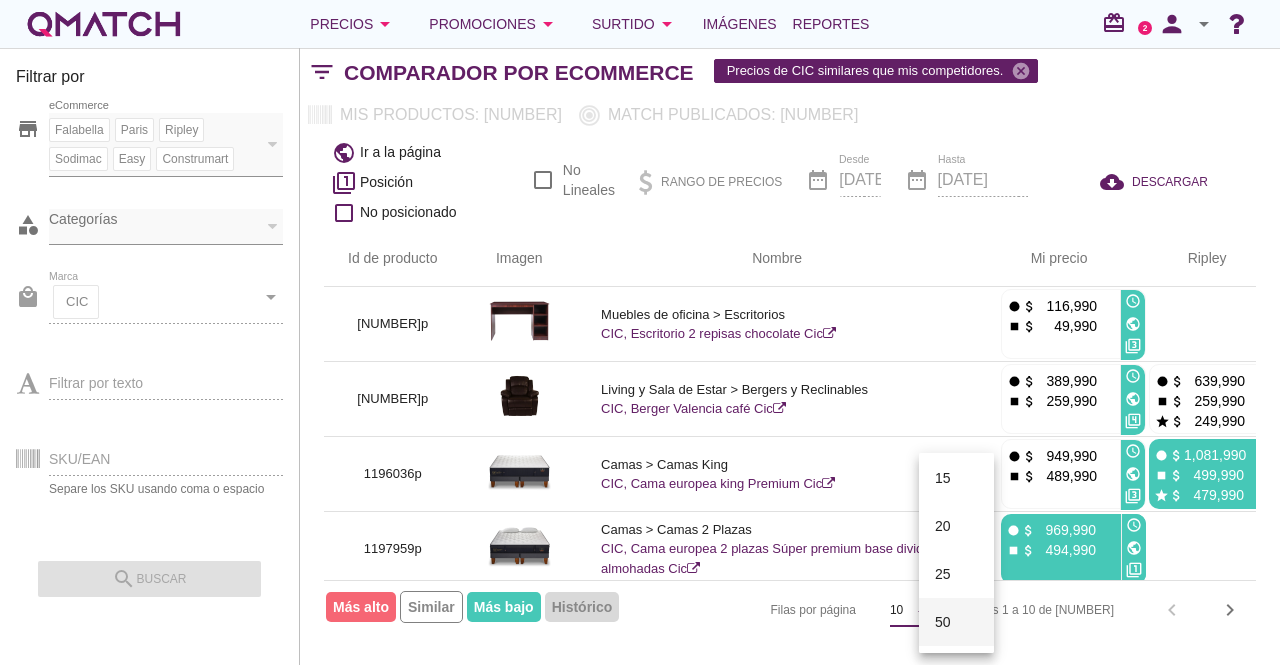 scroll, scrollTop: 104, scrollLeft: 0, axis: vertical 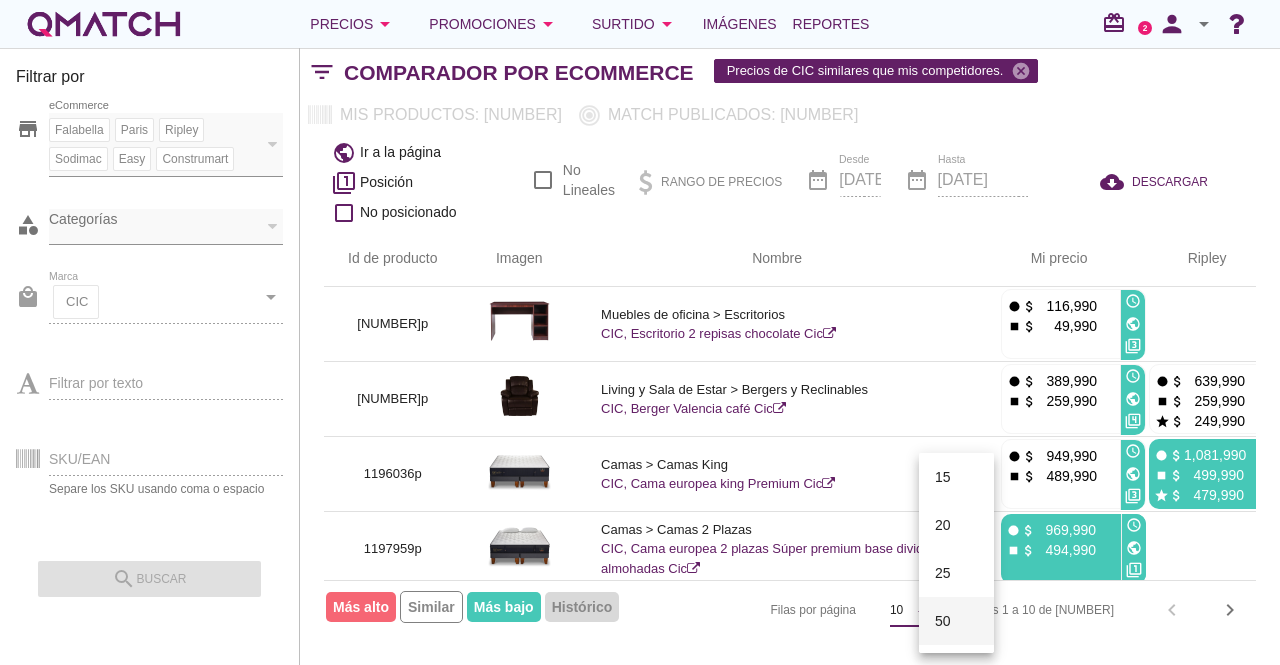 click on "50" at bounding box center [956, 621] 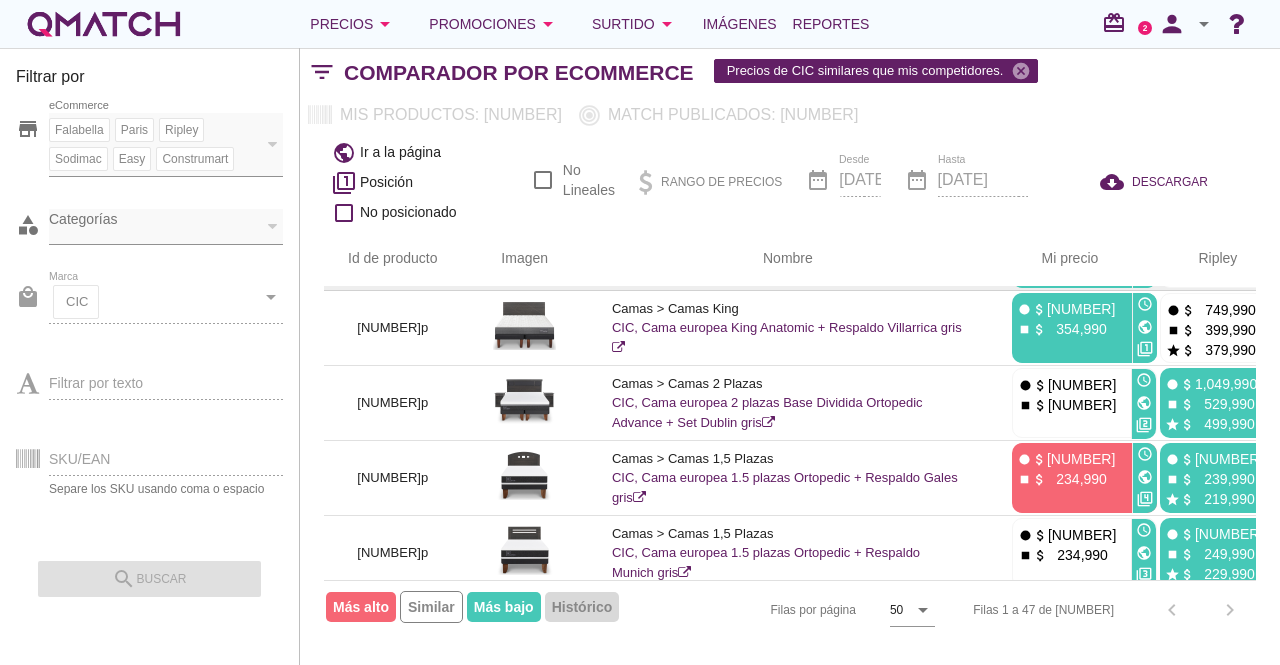 scroll, scrollTop: 3230, scrollLeft: 0, axis: vertical 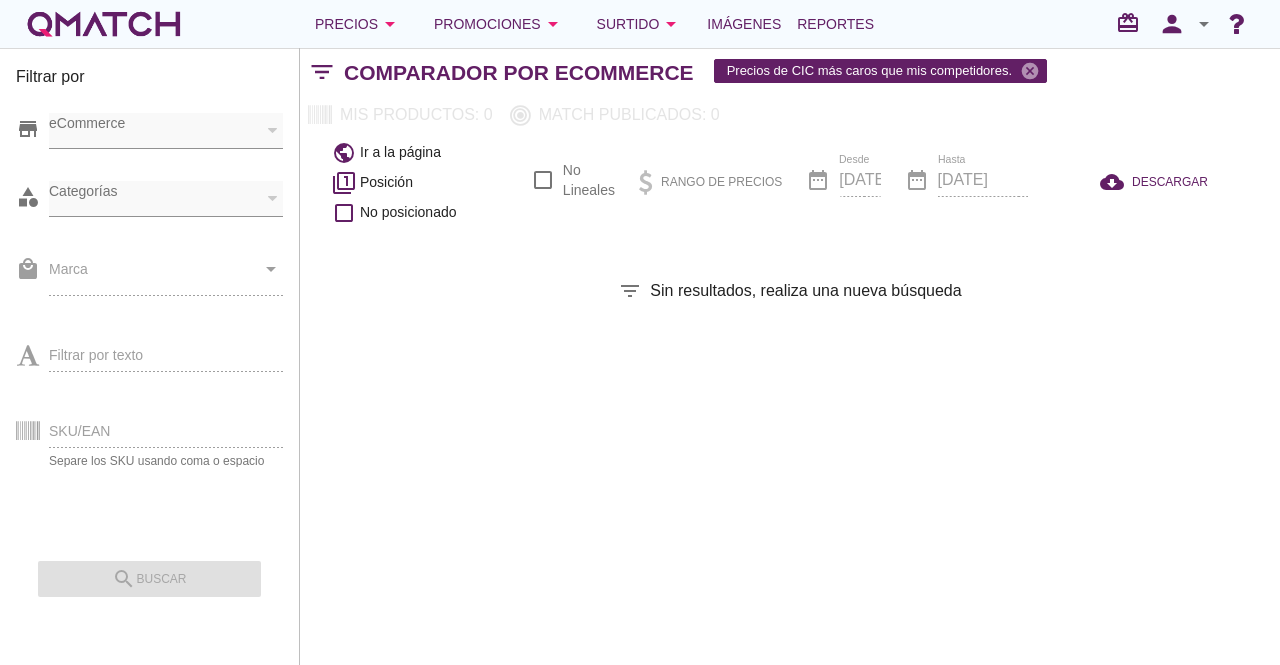 checkbox on "false" 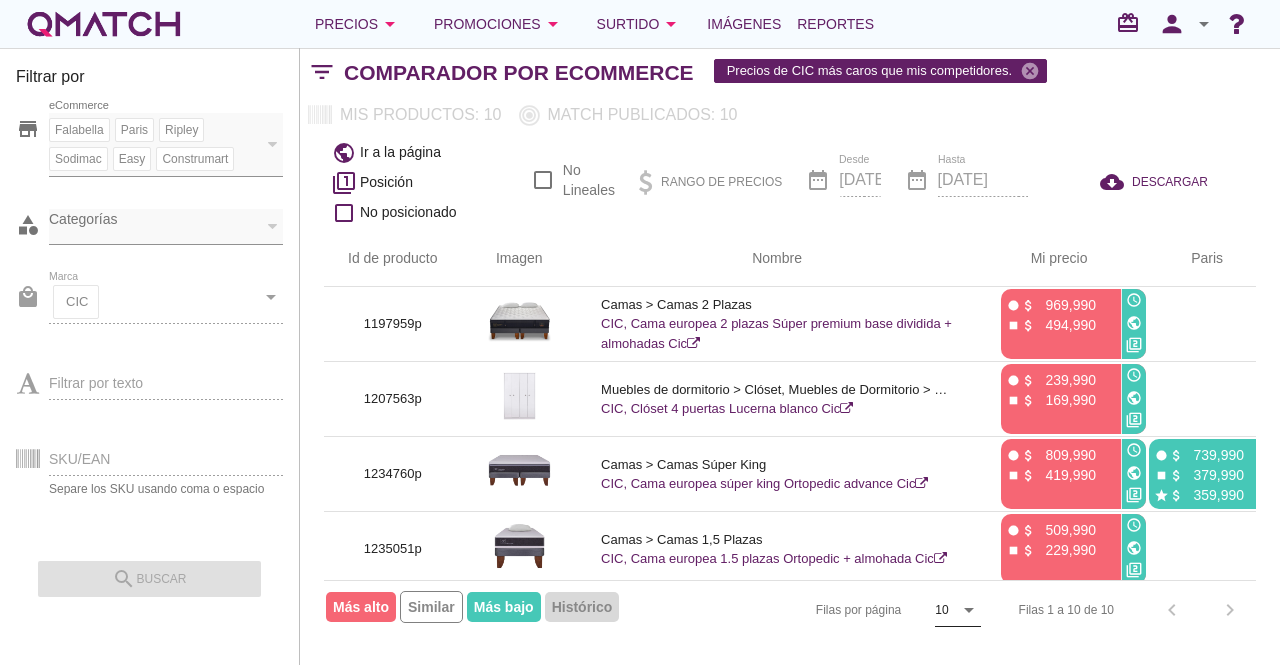 click on "arrow_drop_down" at bounding box center [969, 610] 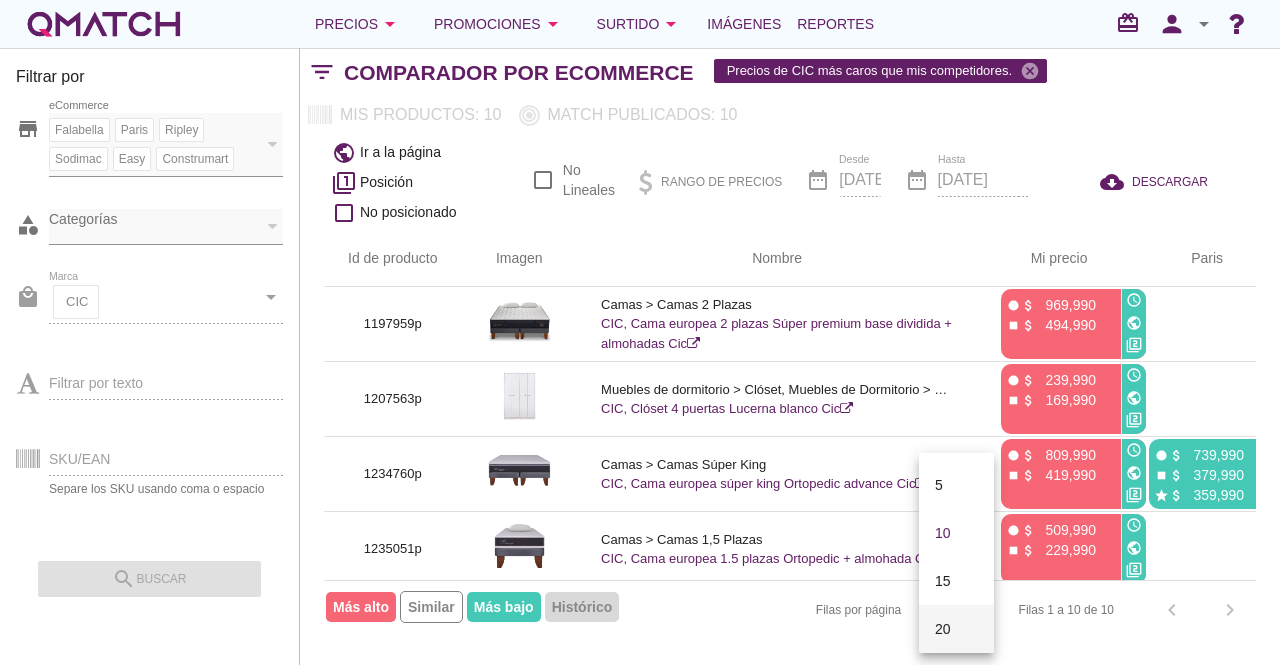 scroll, scrollTop: 104, scrollLeft: 0, axis: vertical 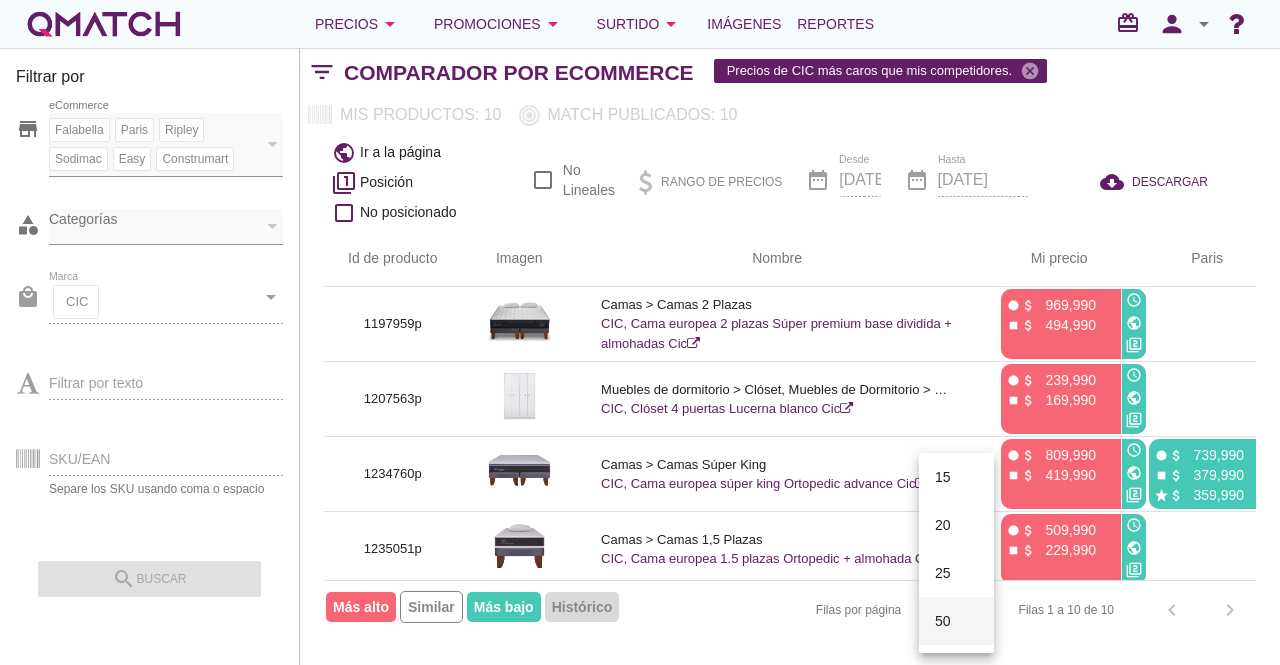 click on "50" at bounding box center (956, 621) 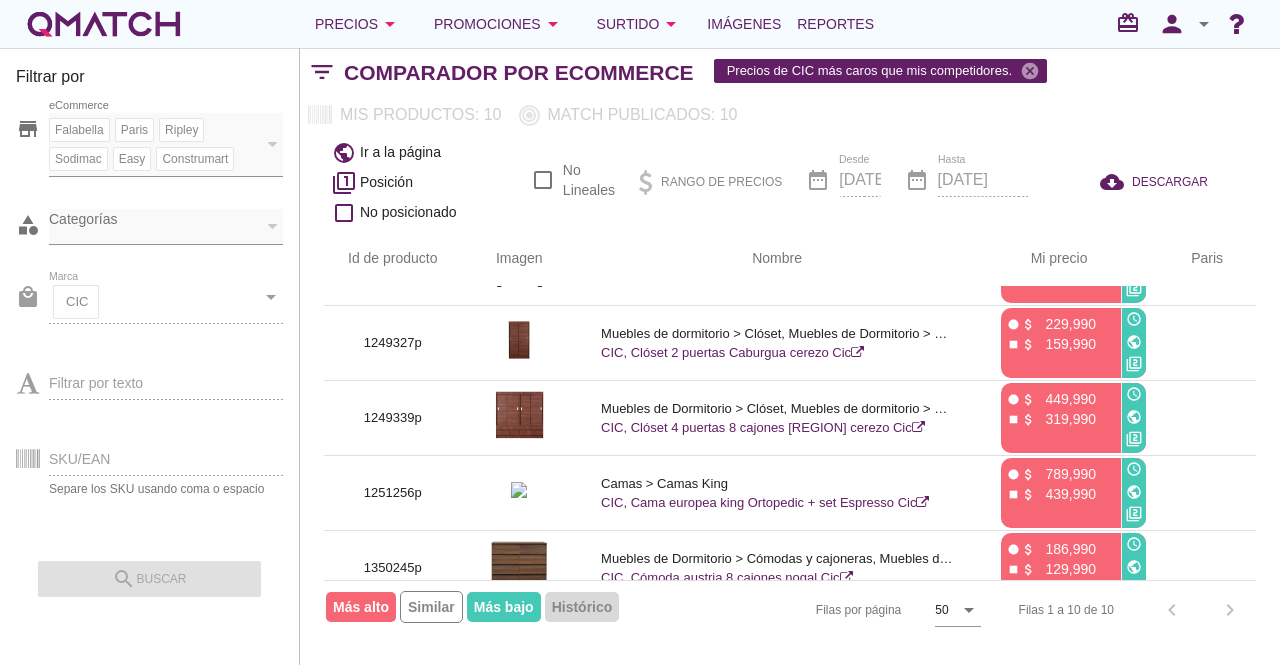 scroll, scrollTop: 0, scrollLeft: 0, axis: both 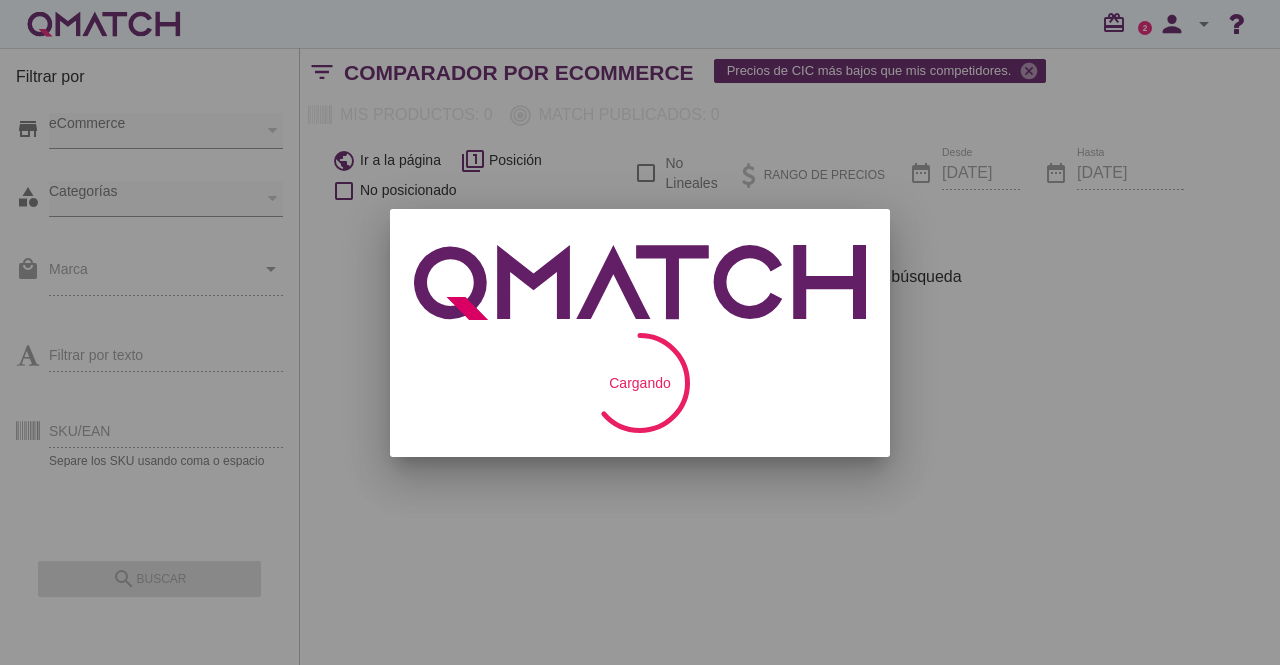 checkbox on "false" 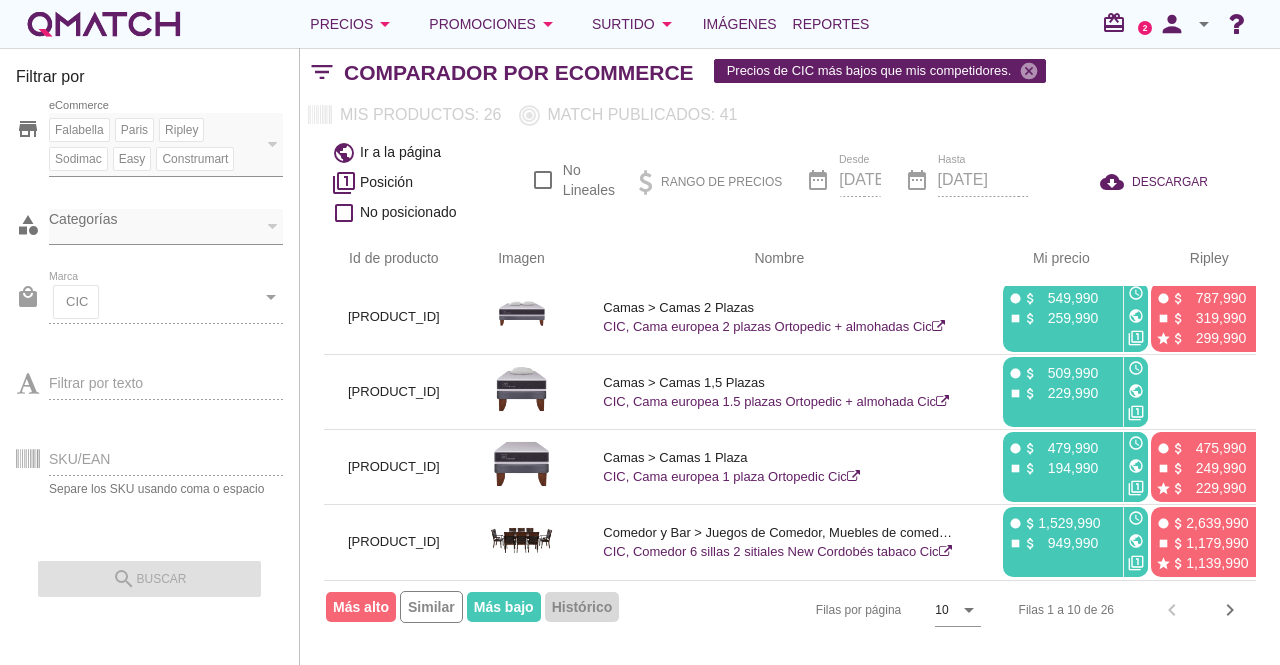 scroll, scrollTop: 468, scrollLeft: 0, axis: vertical 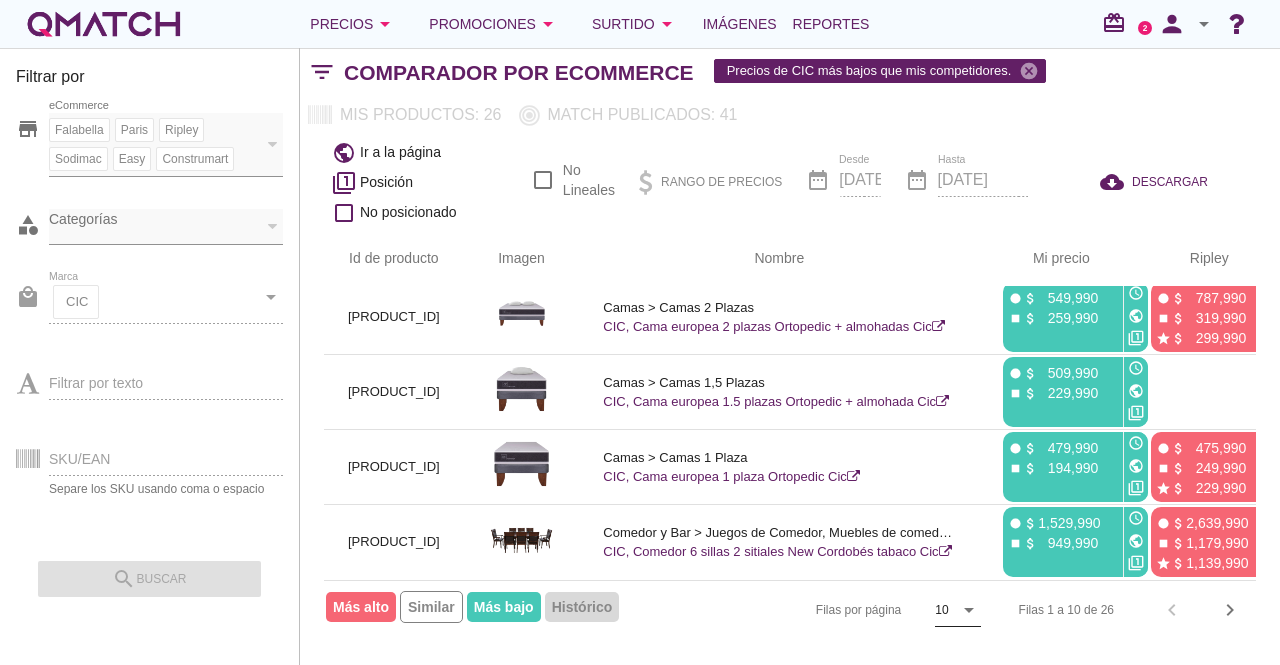 click on "arrow_drop_down" at bounding box center (969, 610) 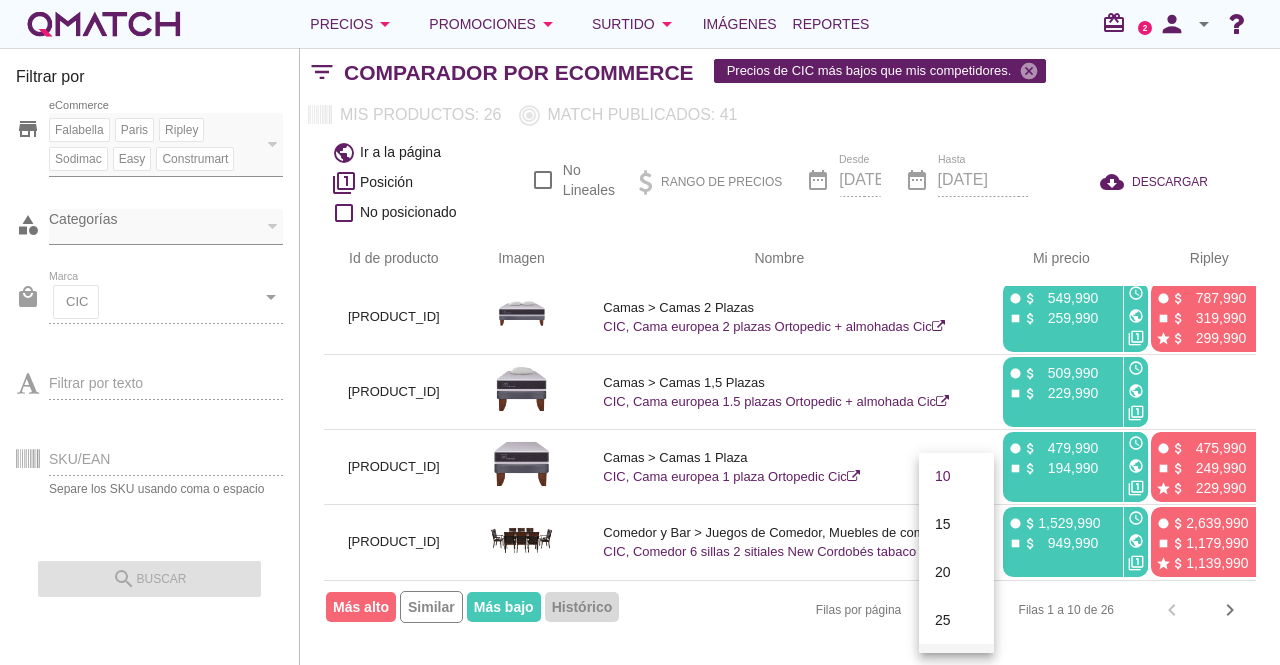 scroll, scrollTop: 104, scrollLeft: 0, axis: vertical 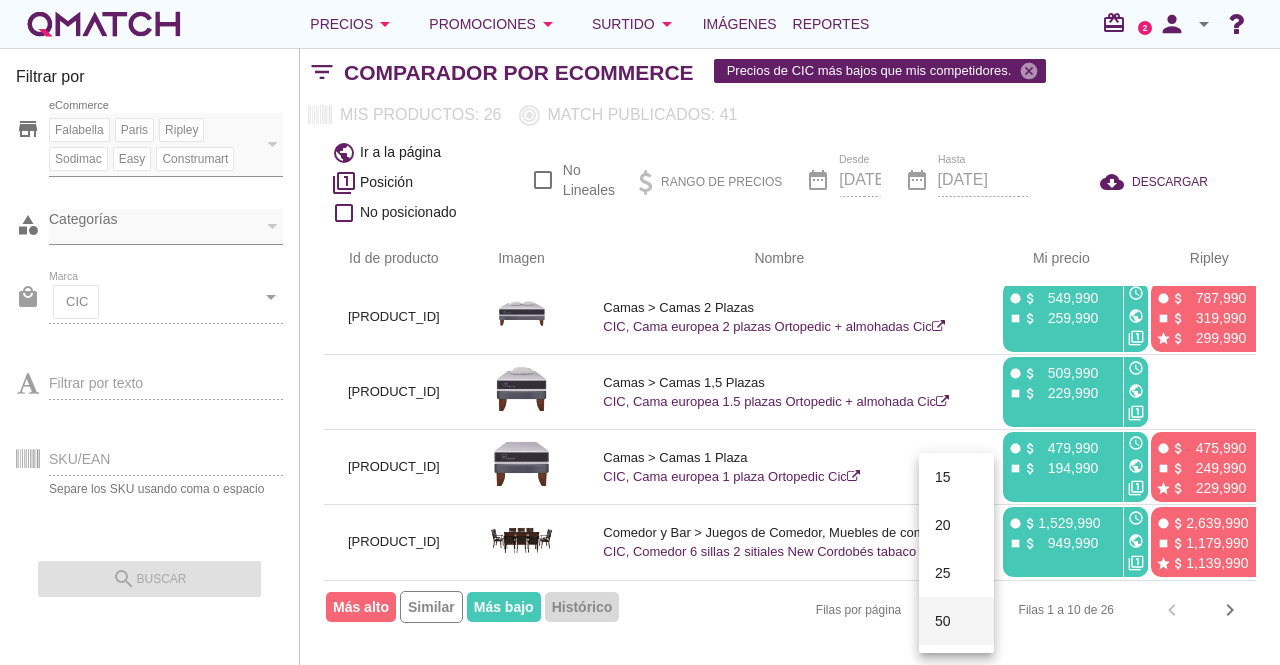 click on "50" at bounding box center (956, 621) 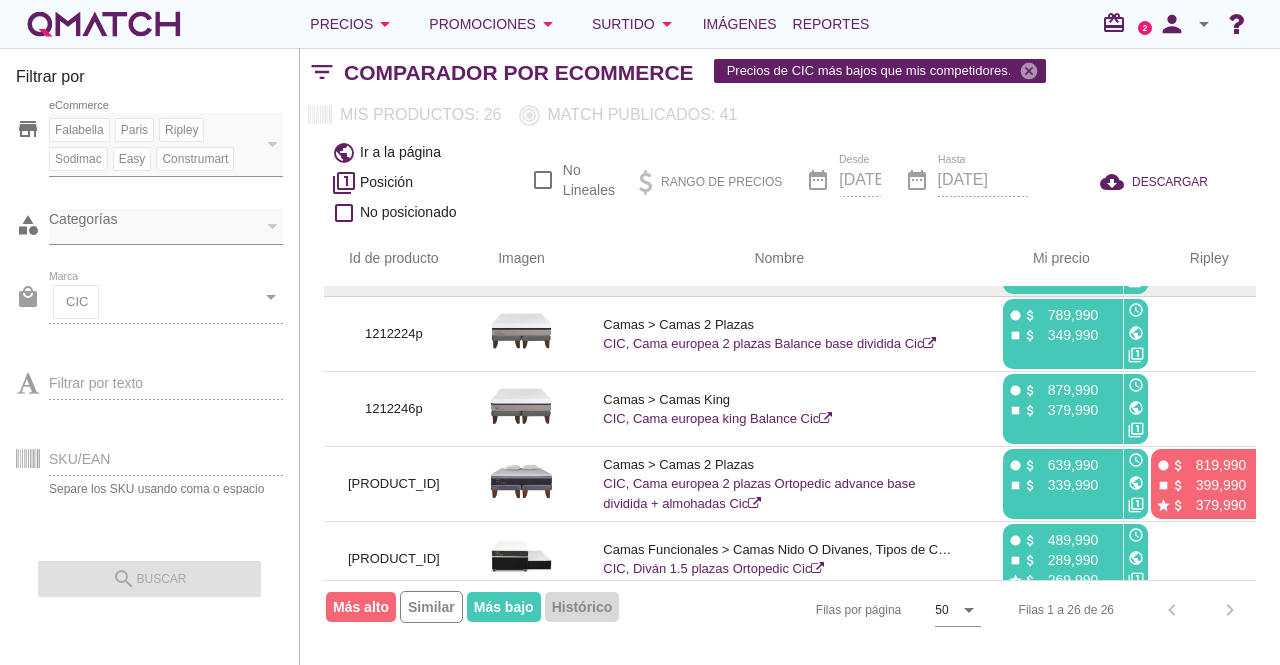 scroll, scrollTop: 0, scrollLeft: 0, axis: both 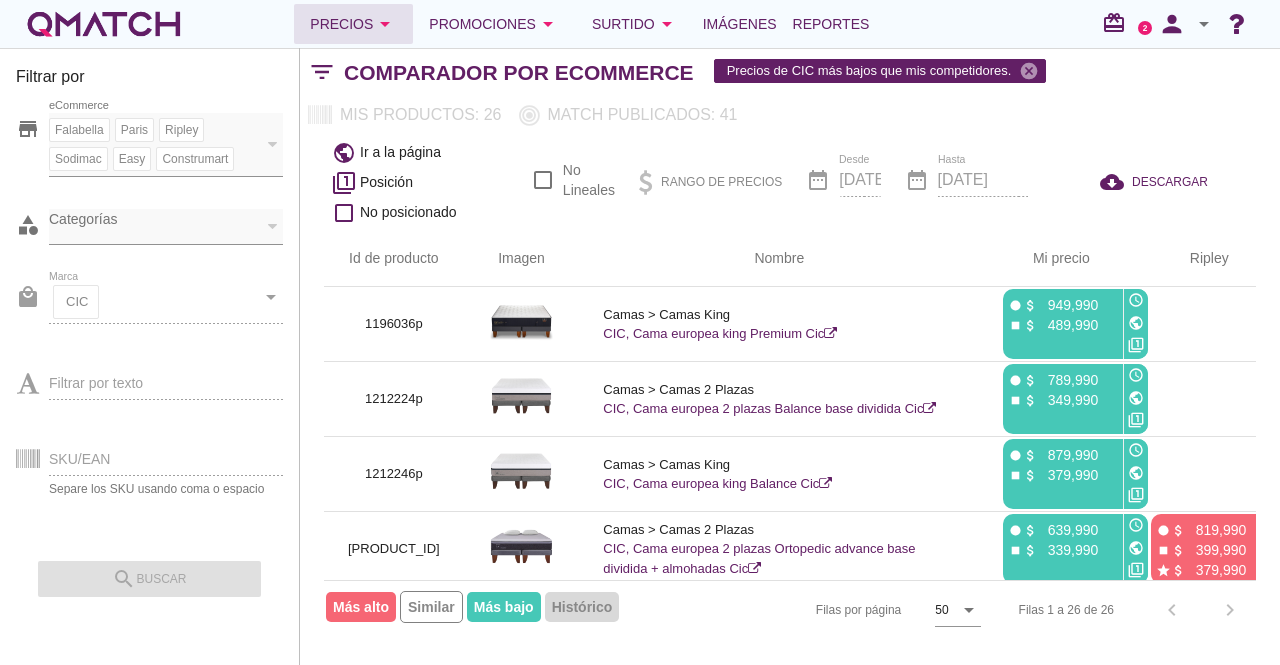click on "arrow_drop_down" at bounding box center (385, 24) 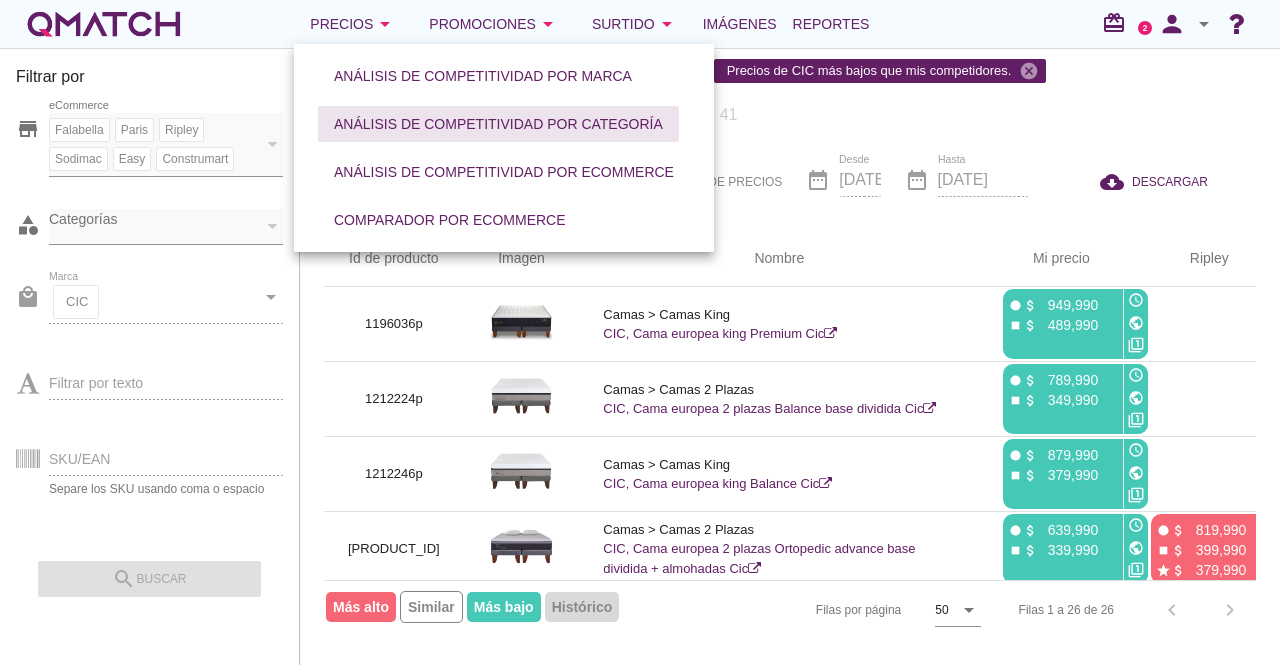 click on "Análisis de competitividad por categoría" at bounding box center [498, 124] 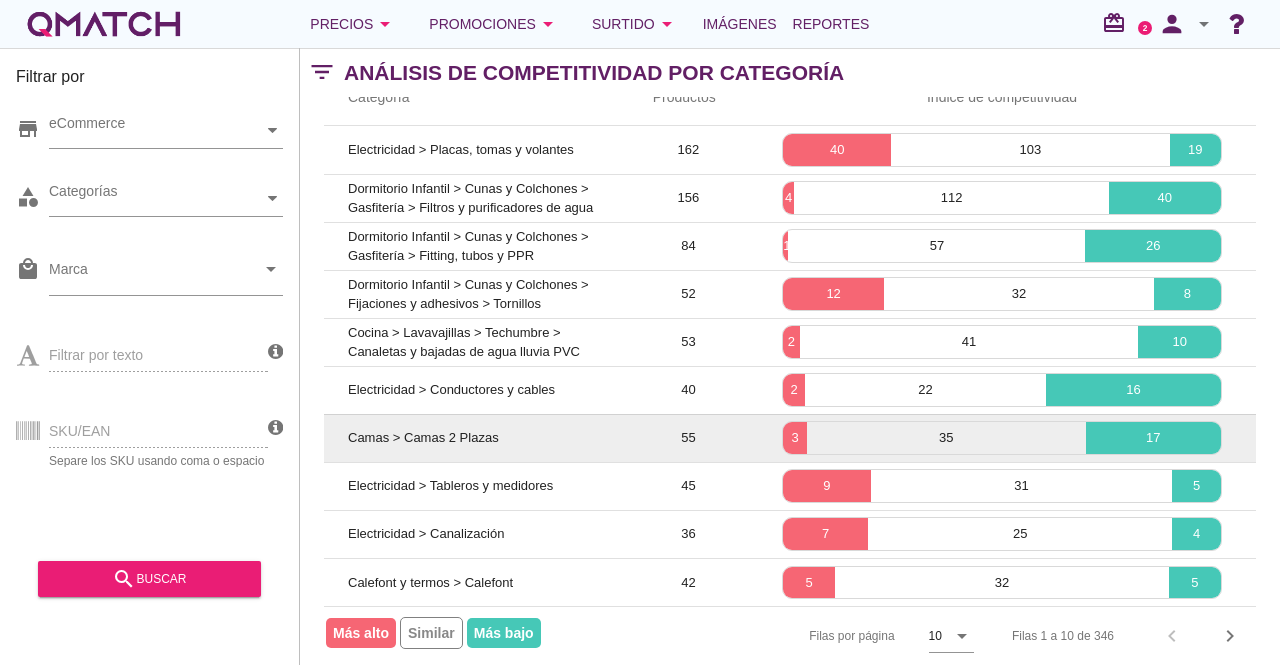 scroll, scrollTop: 137, scrollLeft: 0, axis: vertical 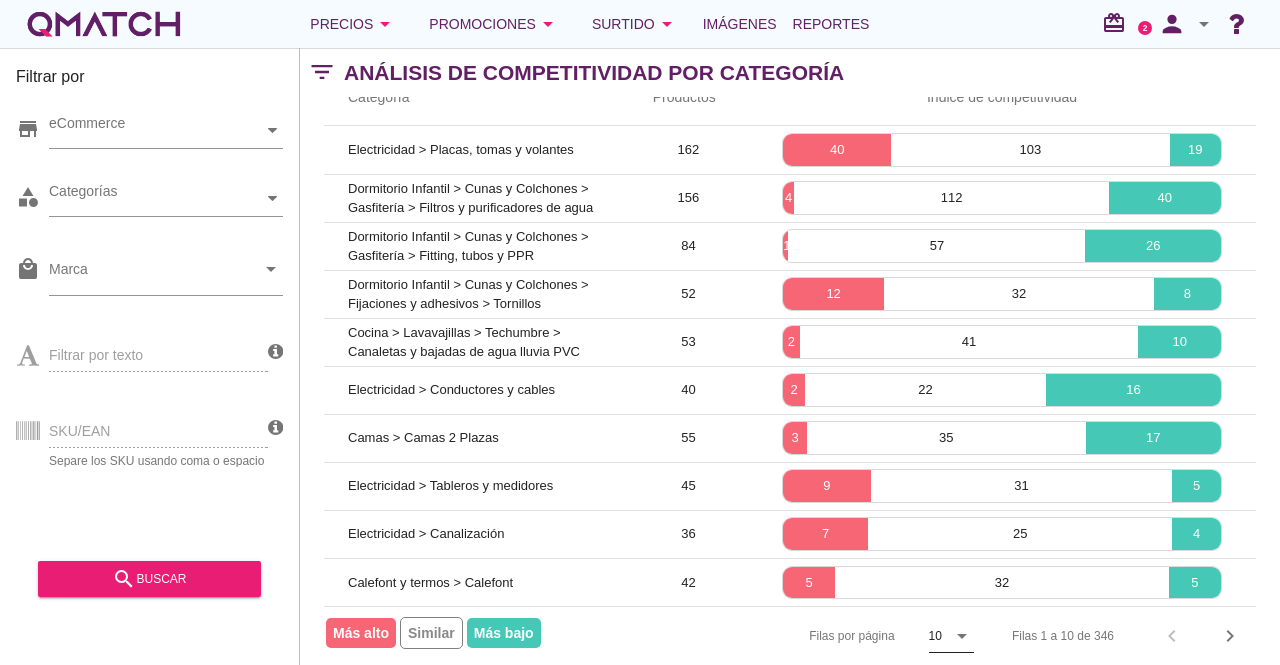 click on "10" at bounding box center [937, 636] 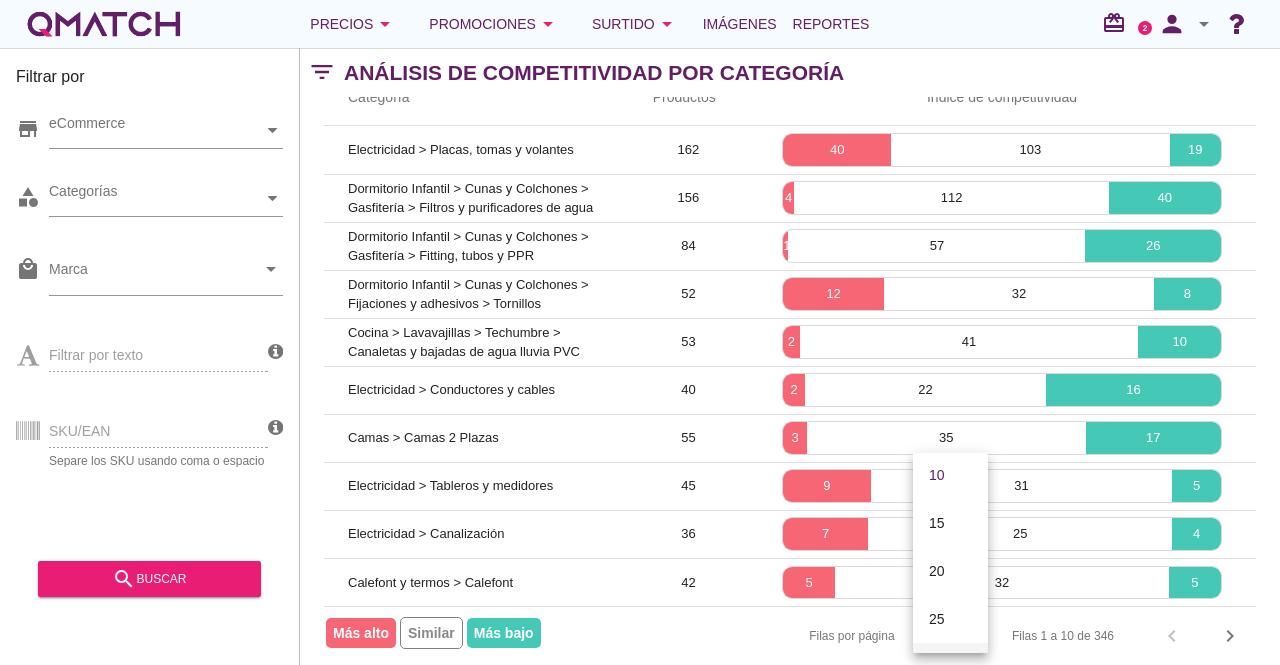 scroll, scrollTop: 104, scrollLeft: 0, axis: vertical 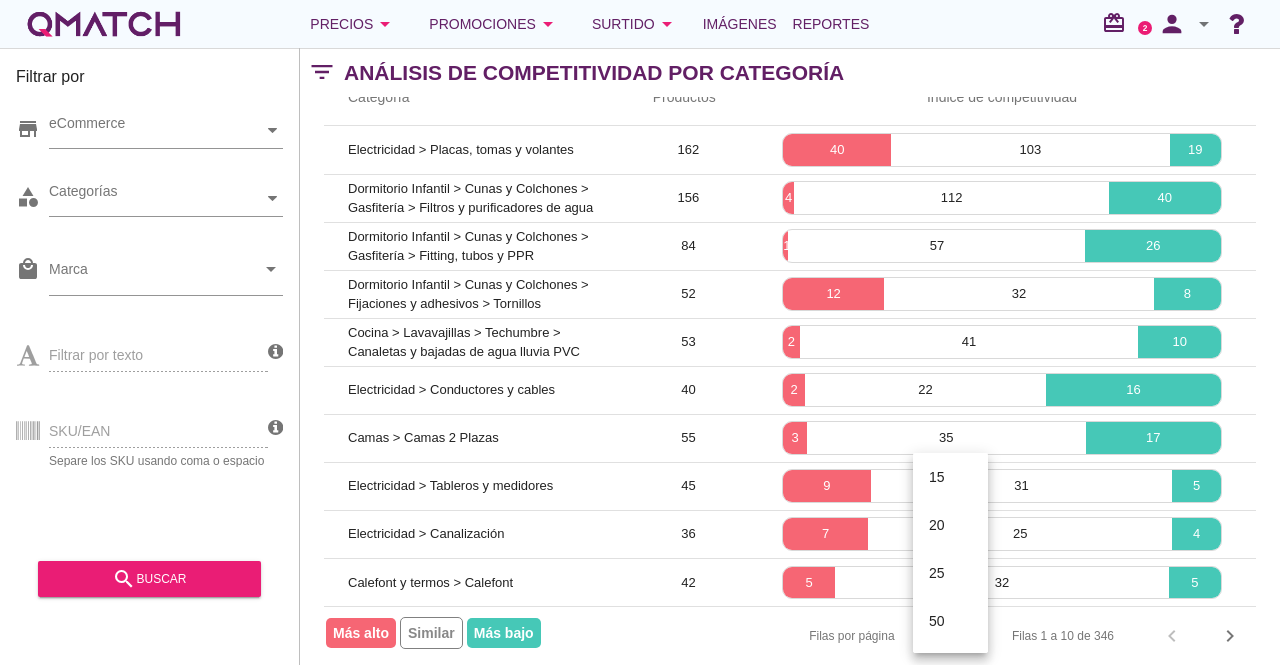 click on "50" at bounding box center [950, 621] 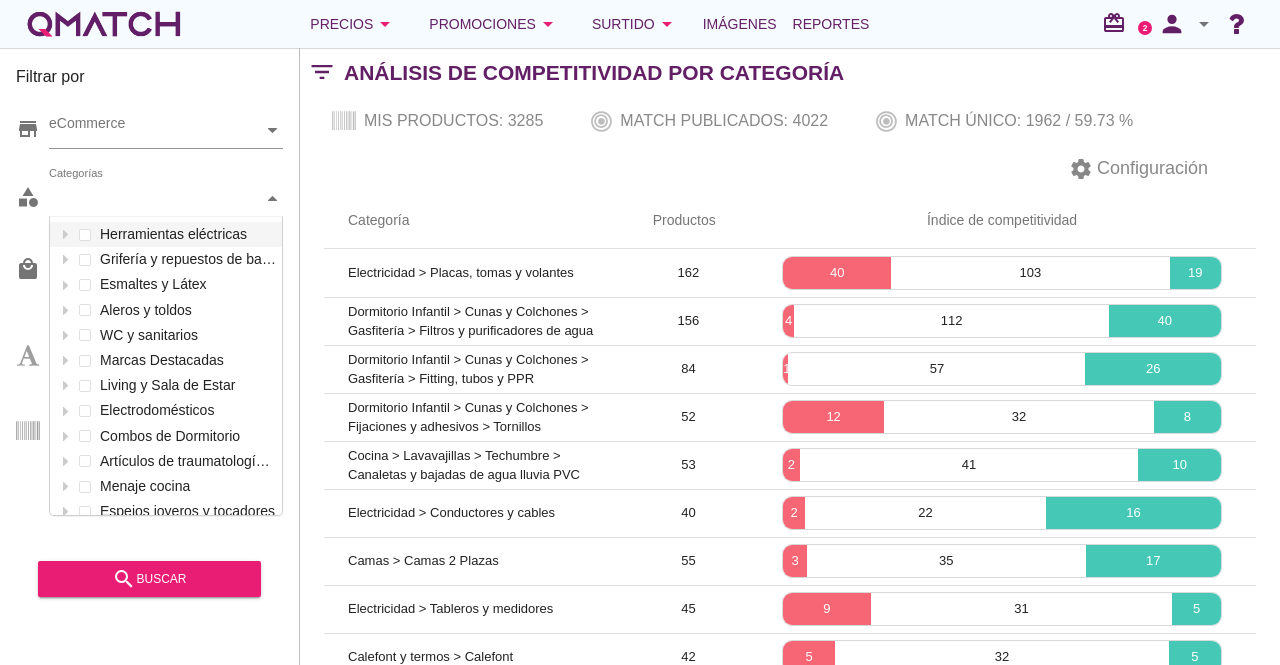click on "Categorías" at bounding box center (156, 198) 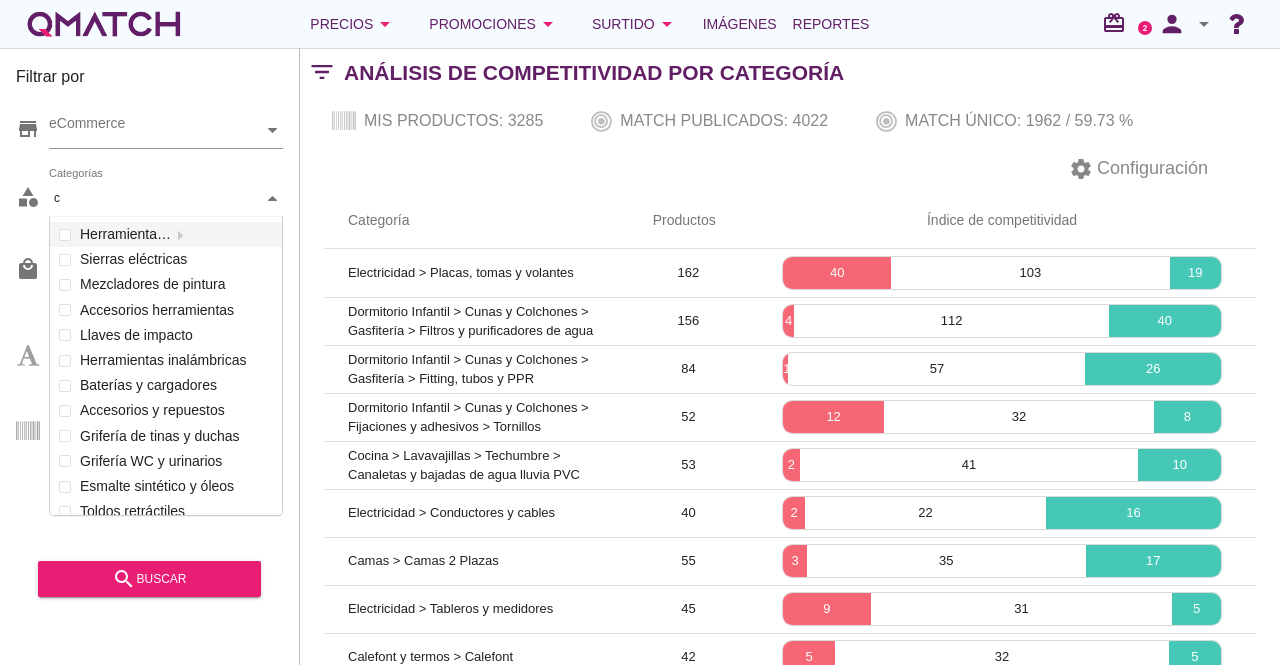 scroll, scrollTop: 0, scrollLeft: 0, axis: both 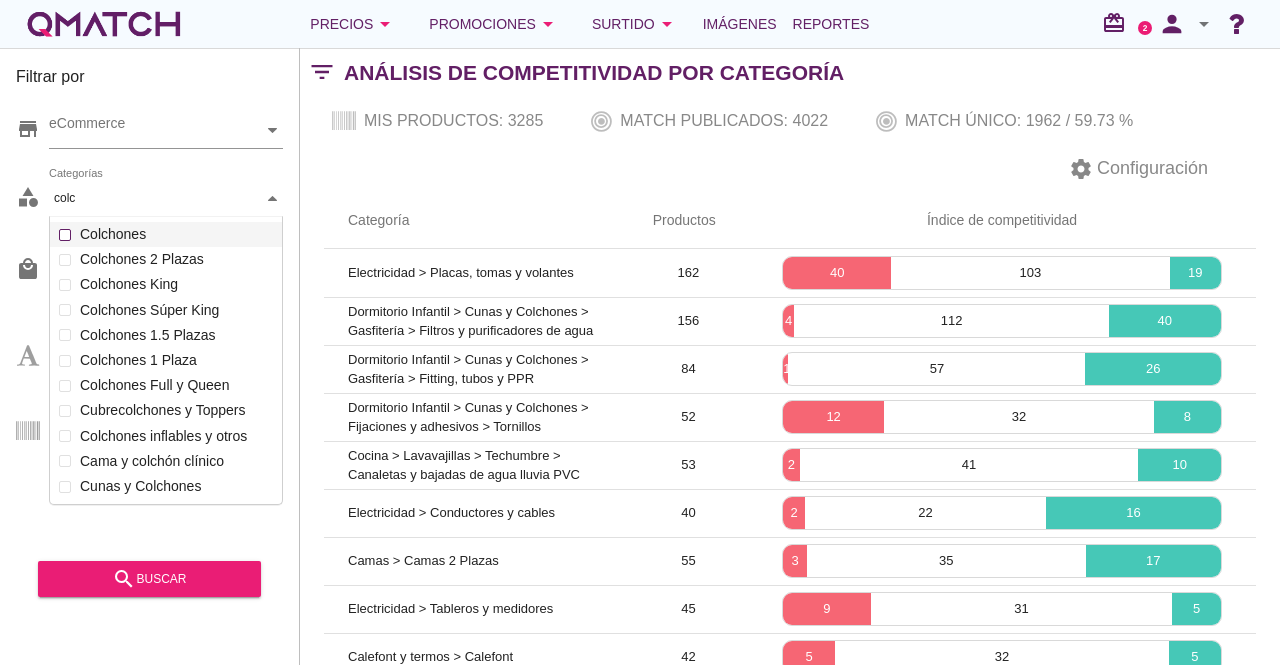 click on "Categorías colc colc Herramientas eléctricas Grifería y repuestos de baño Esmaltes y Látex Aleros y toldos WC y sanitarios Marcas Destacadas Living y Sala de Estar Electrodomésticos Combos de Dormitorio Artículos de traumatología y ortopedia Menaje cocina Espejos joyeros y tocadores Cortinas Colchones Colchones 2 Plazas Colchones King Colchones Súper King Colchones 1.5 Plazas Colchones 1 Plaza Colchones Full y Queen Alfombras Viaje y mudanza Seguridad infantil Seguridad automóvil Puertas de exterior Pinturas de especialidad Organización loggia Camas Funcionales Adhesivos, selladores y siliconas Limpieza y aseo Electrodomésticos  Destapadores  Movilidad reducida y ayuda para la vida diaria Clóset Camas Alimentos para Mascotas Cabinas y duchas Servicios en Tienda Seguridad industrial Proyecto escalera Muebles de oficina Cocina Aspirado y limpieza   Cuidado personal Cocina Accesorios herramientas Componentes y Estructuras Adhesivos y fragües Ropa de Cama   Almohadas y Cojines   Sábanas" at bounding box center [166, 199] 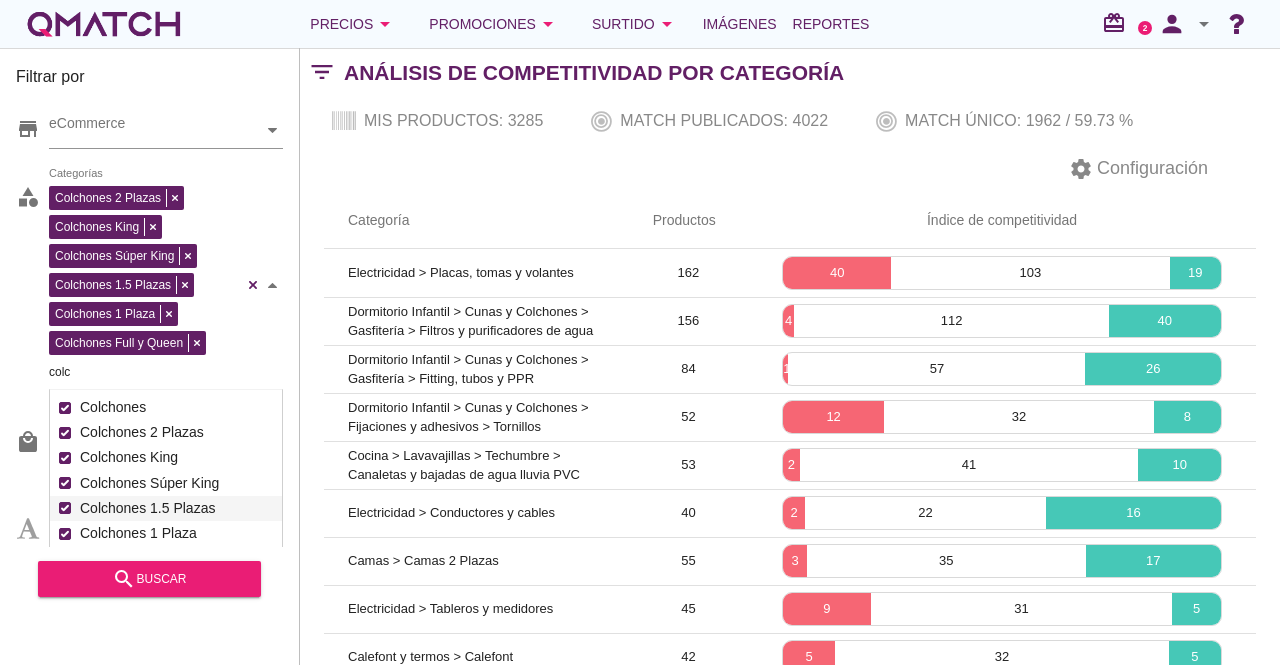 scroll, scrollTop: 141, scrollLeft: 0, axis: vertical 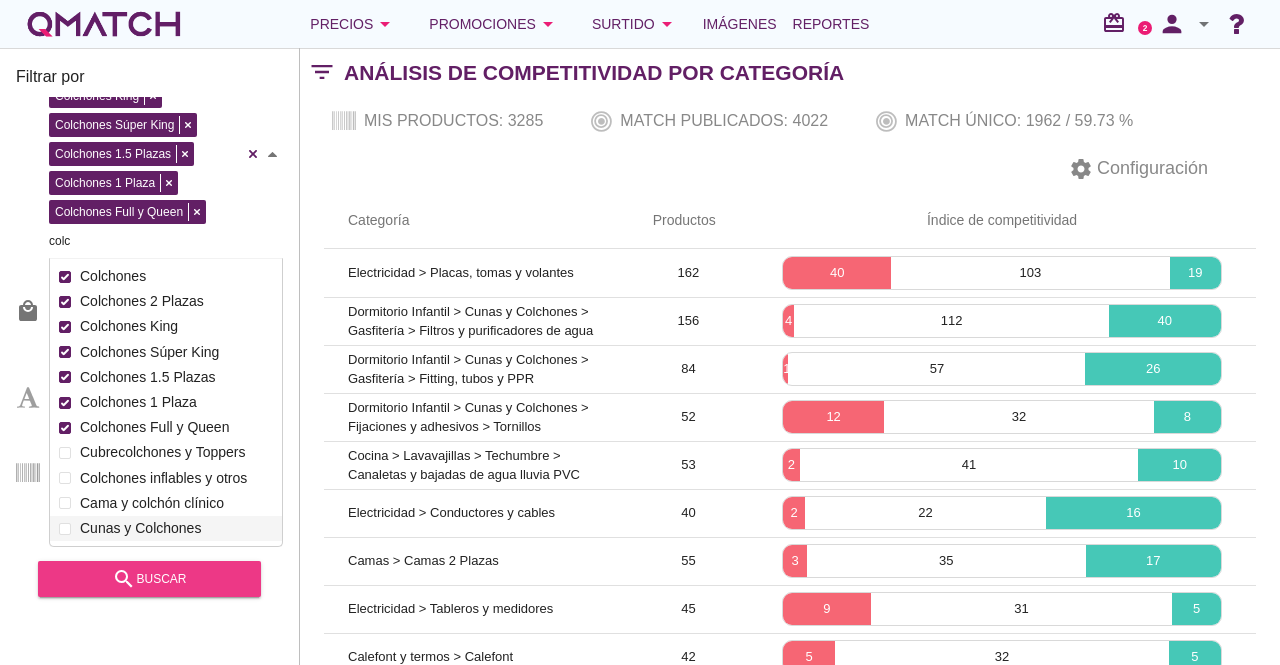 type on "colc" 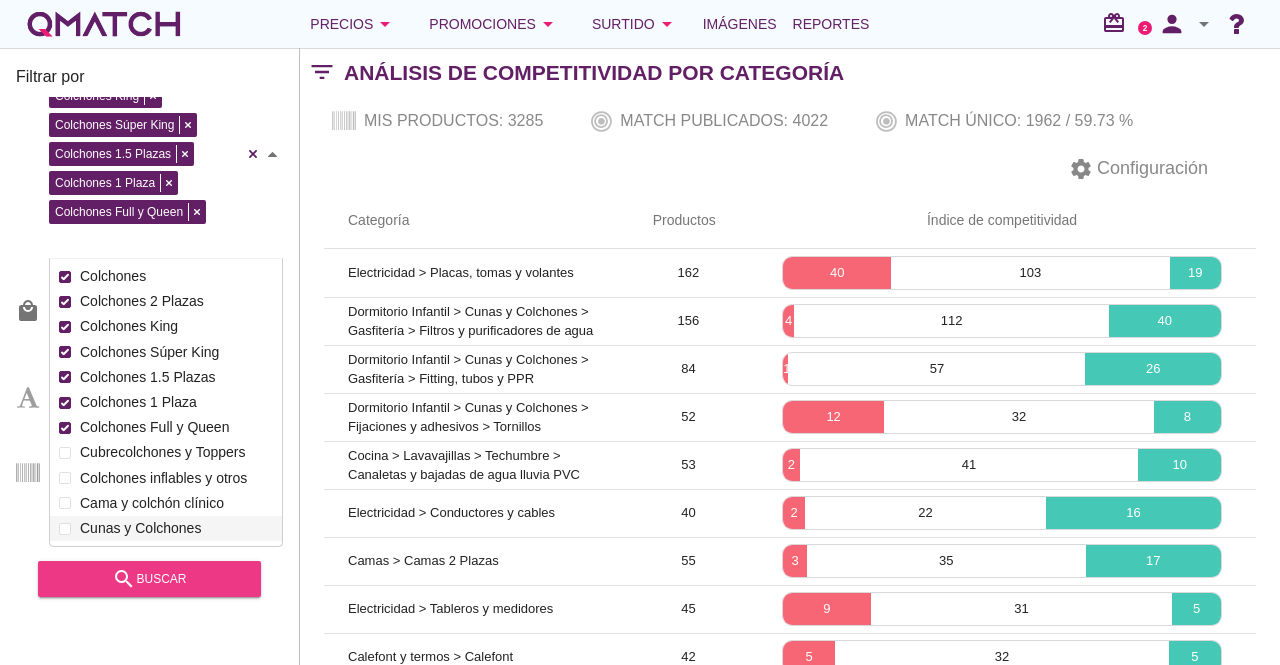 click on "search
buscar" at bounding box center (149, 579) 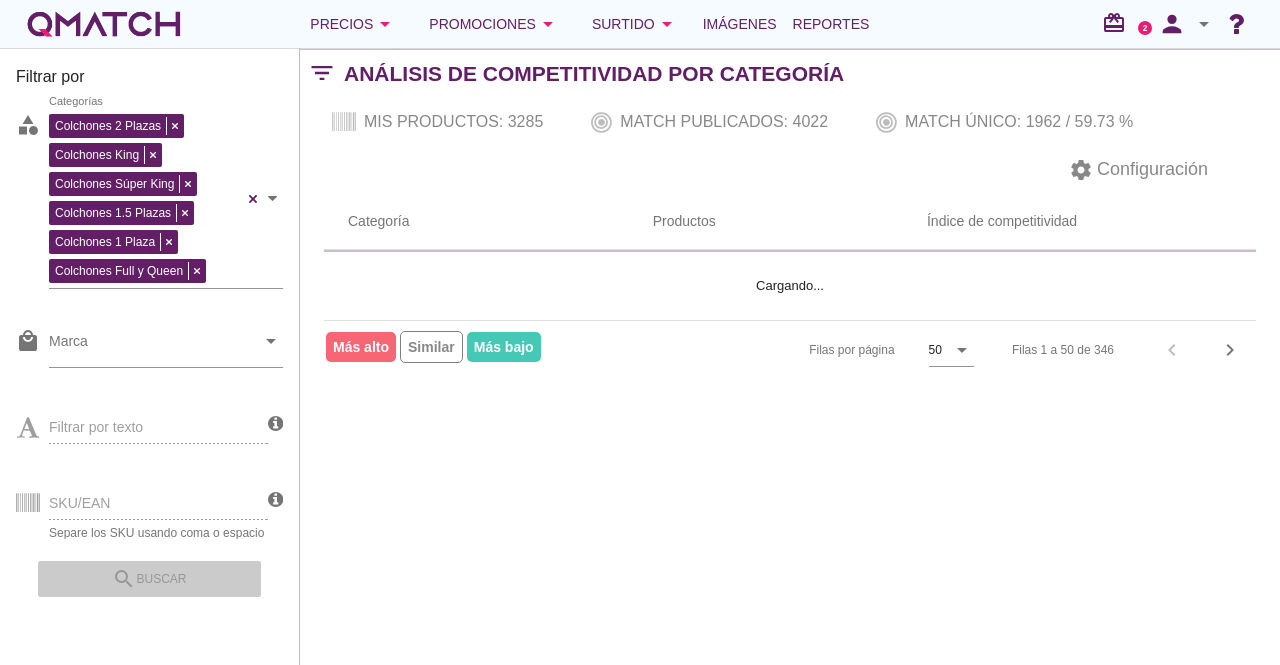 scroll, scrollTop: 84, scrollLeft: 0, axis: vertical 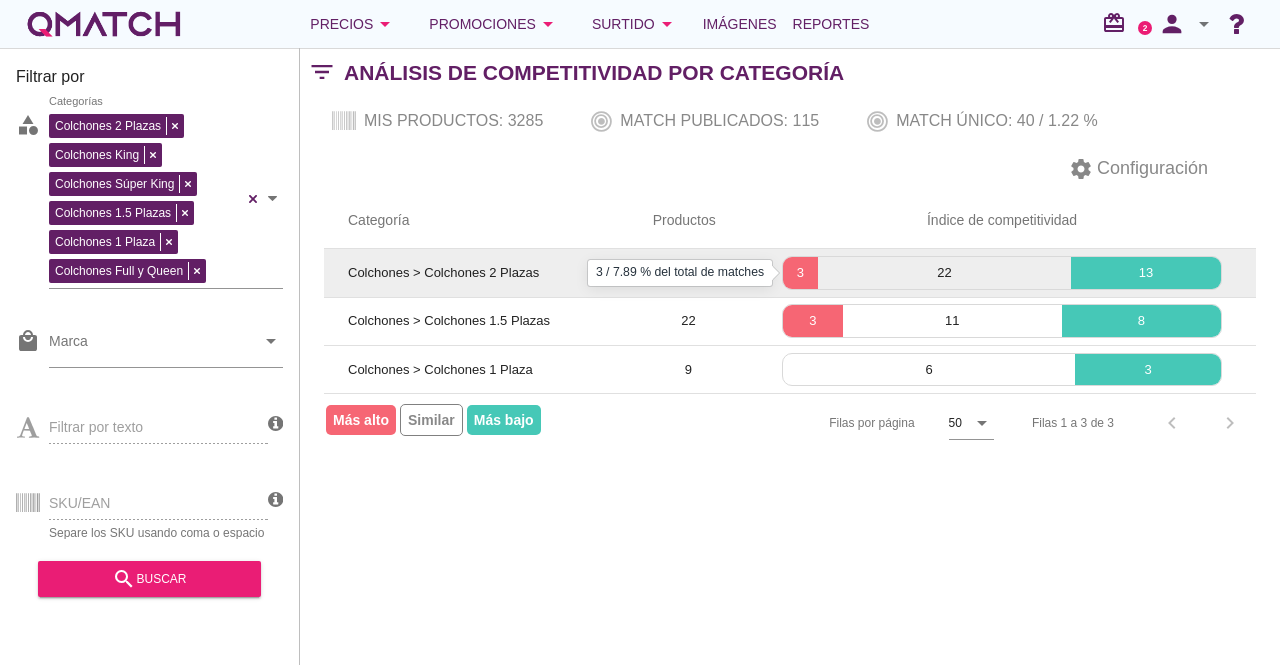 click on "3" at bounding box center (800, 273) 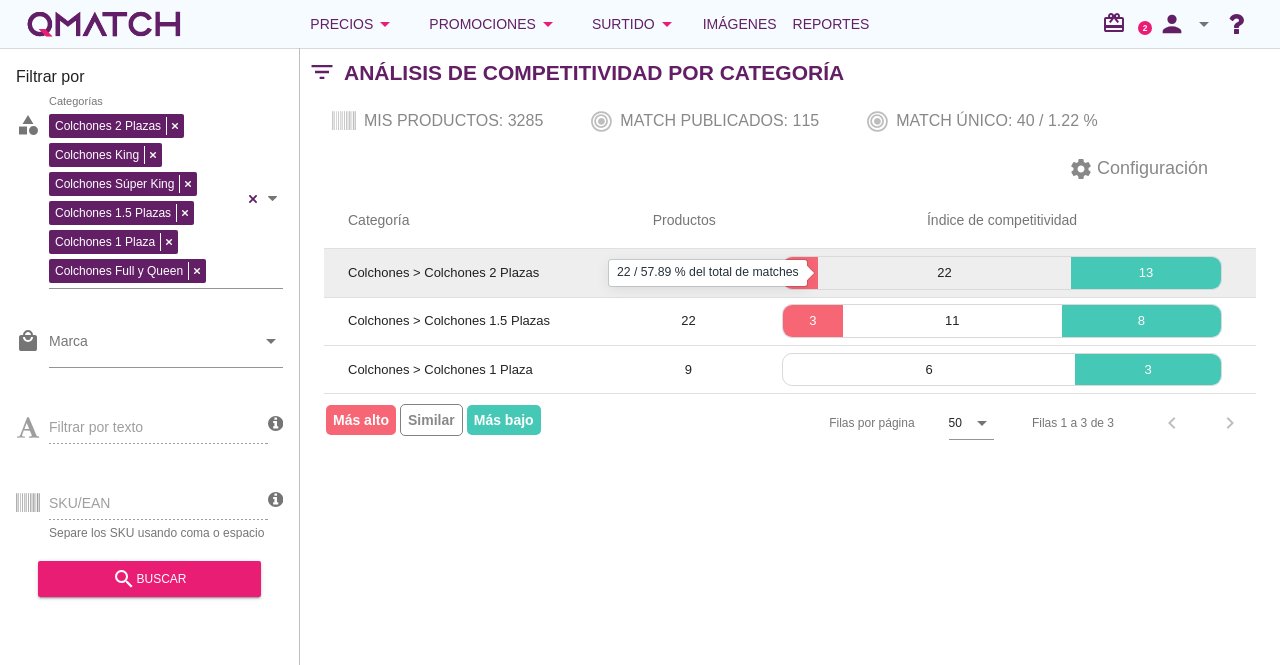 click on "22" at bounding box center [945, 273] 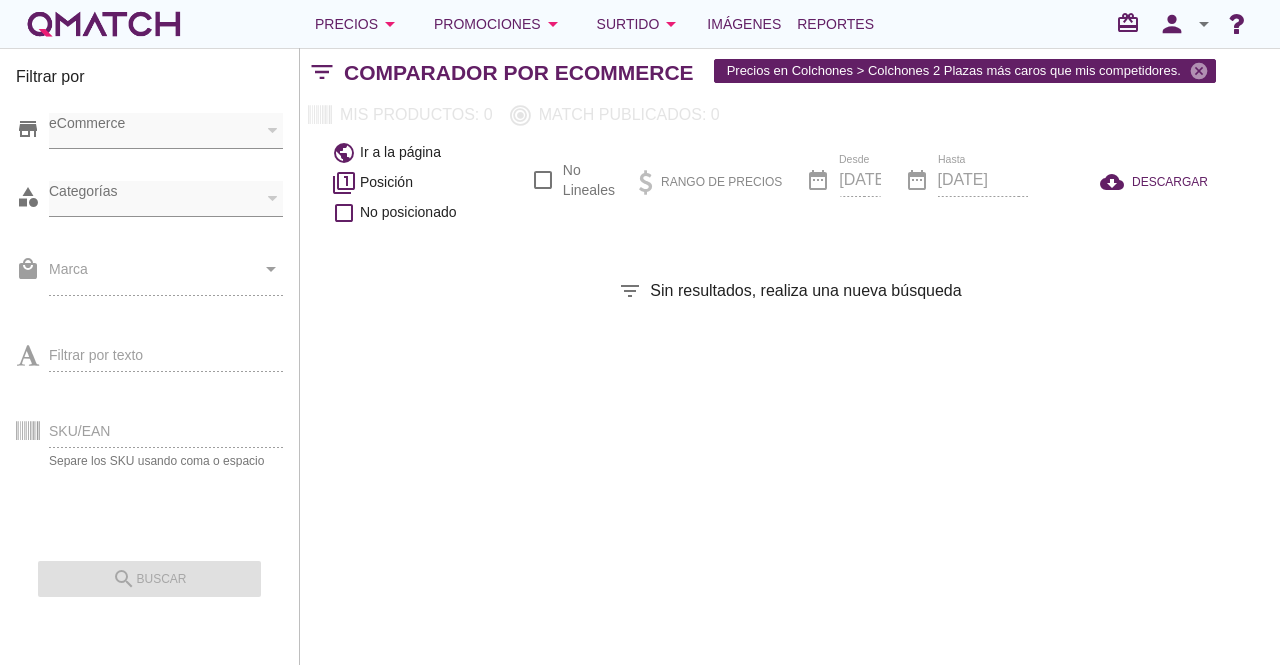 scroll, scrollTop: 0, scrollLeft: 0, axis: both 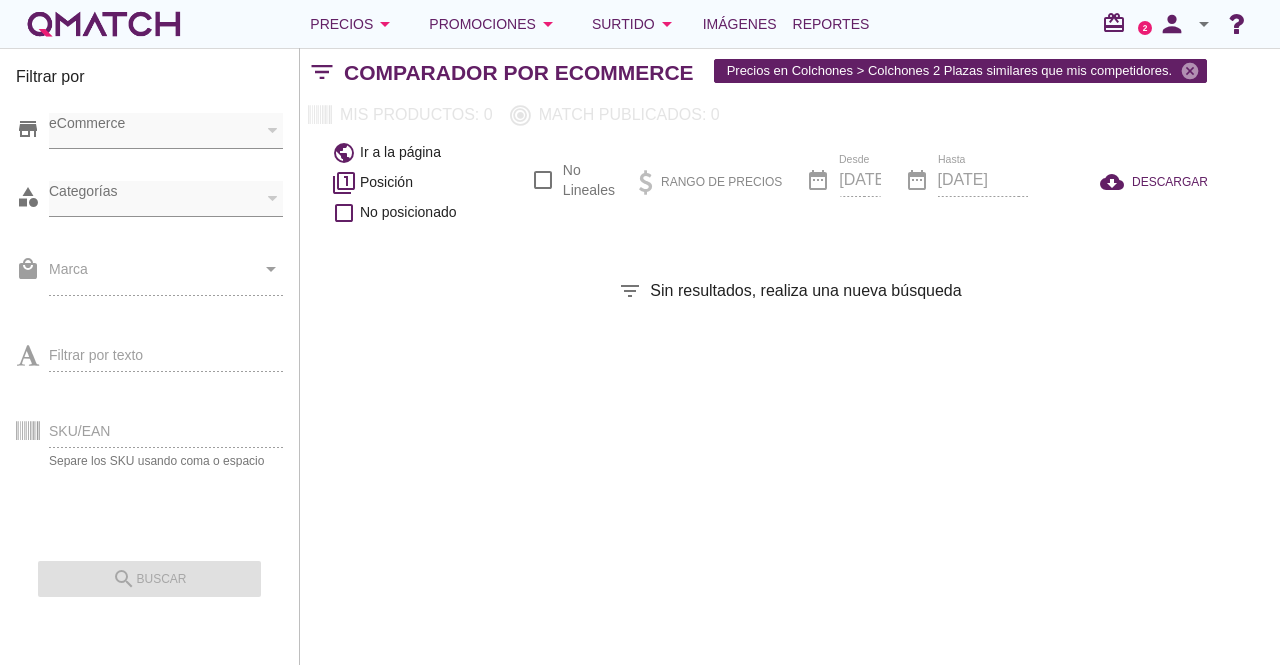 checkbox on "false" 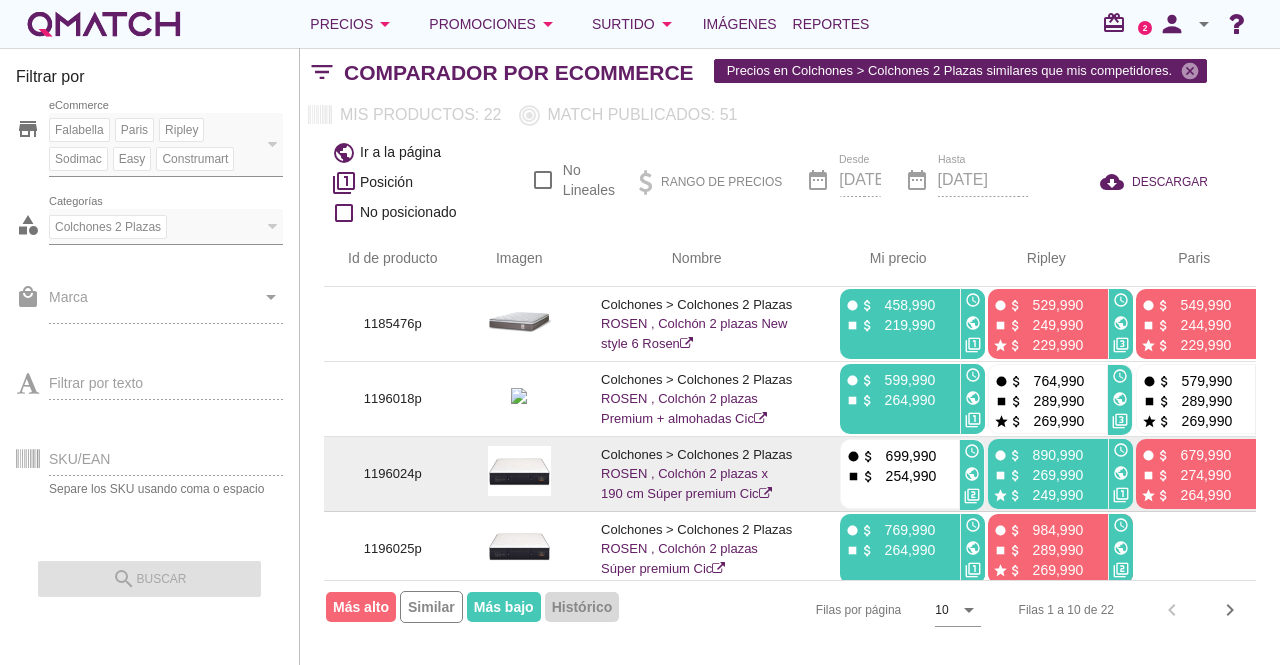 scroll, scrollTop: 400, scrollLeft: 0, axis: vertical 